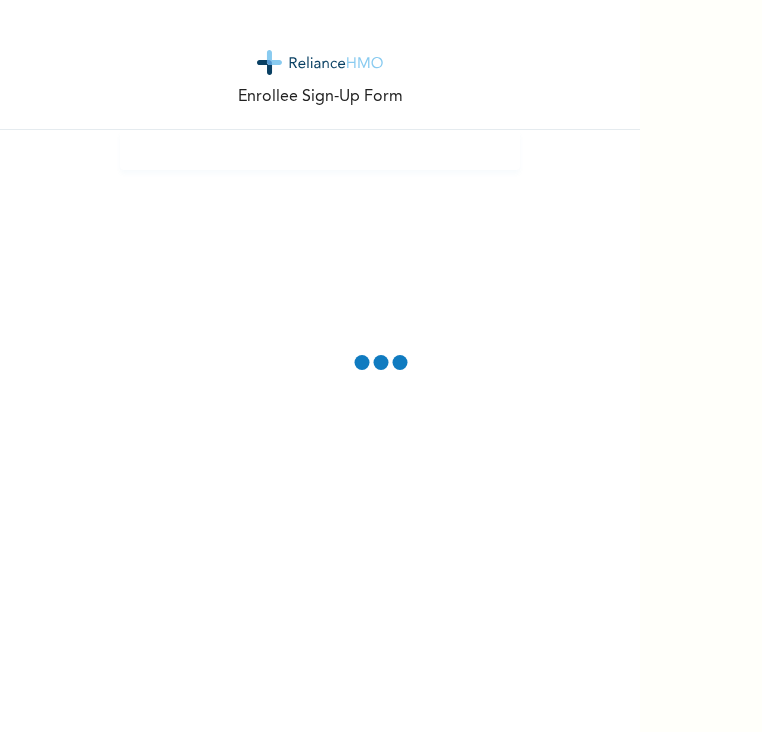 scroll, scrollTop: 0, scrollLeft: 0, axis: both 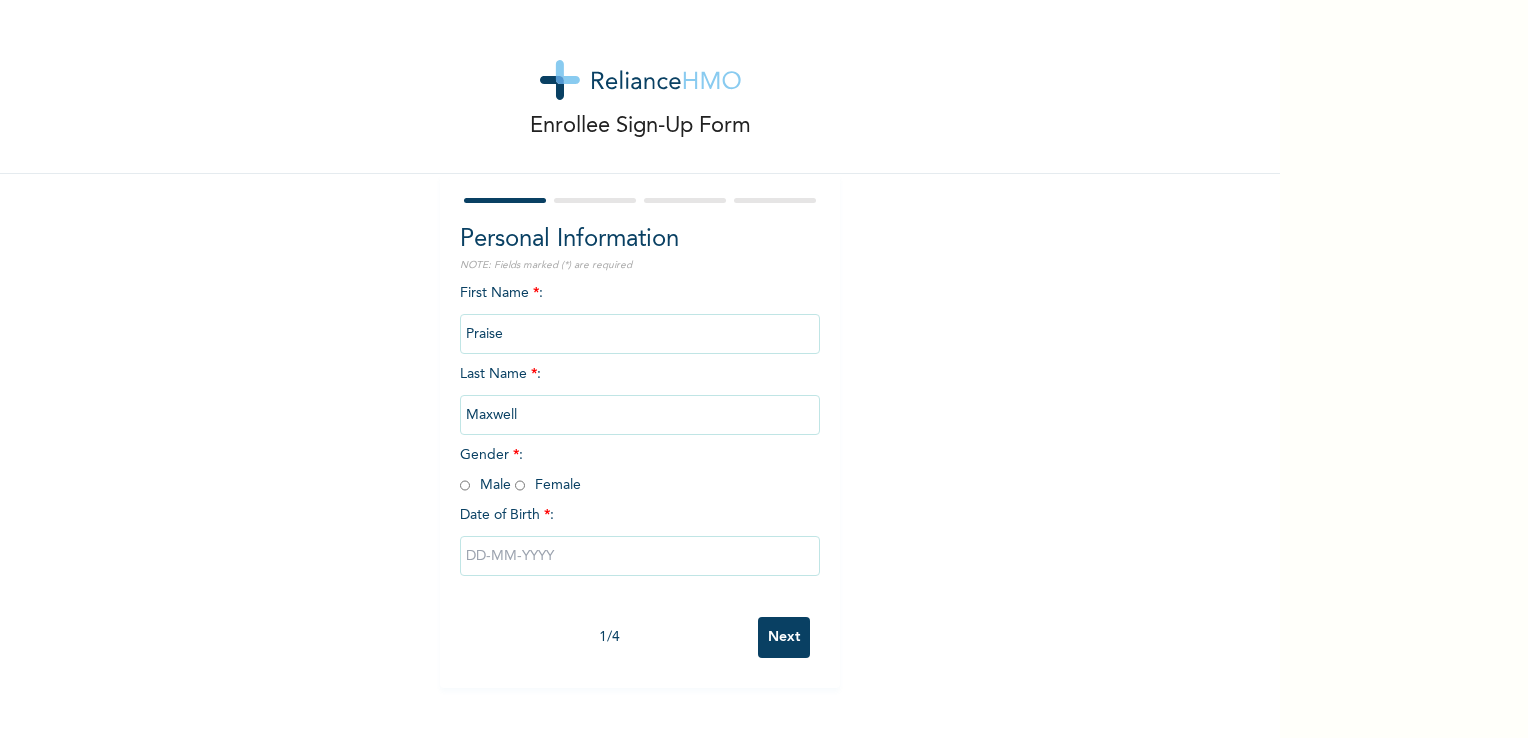 click at bounding box center [520, 485] 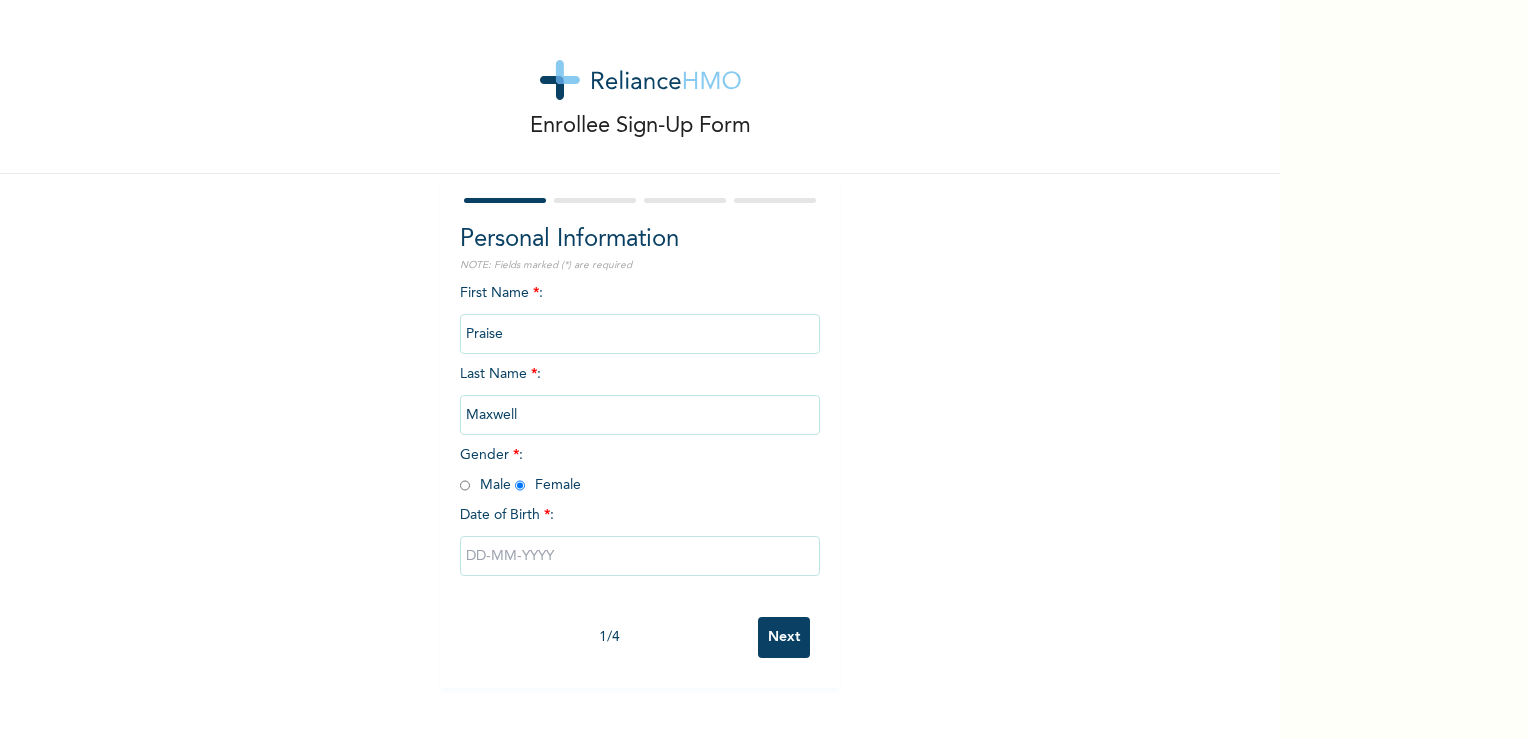 radio on "true" 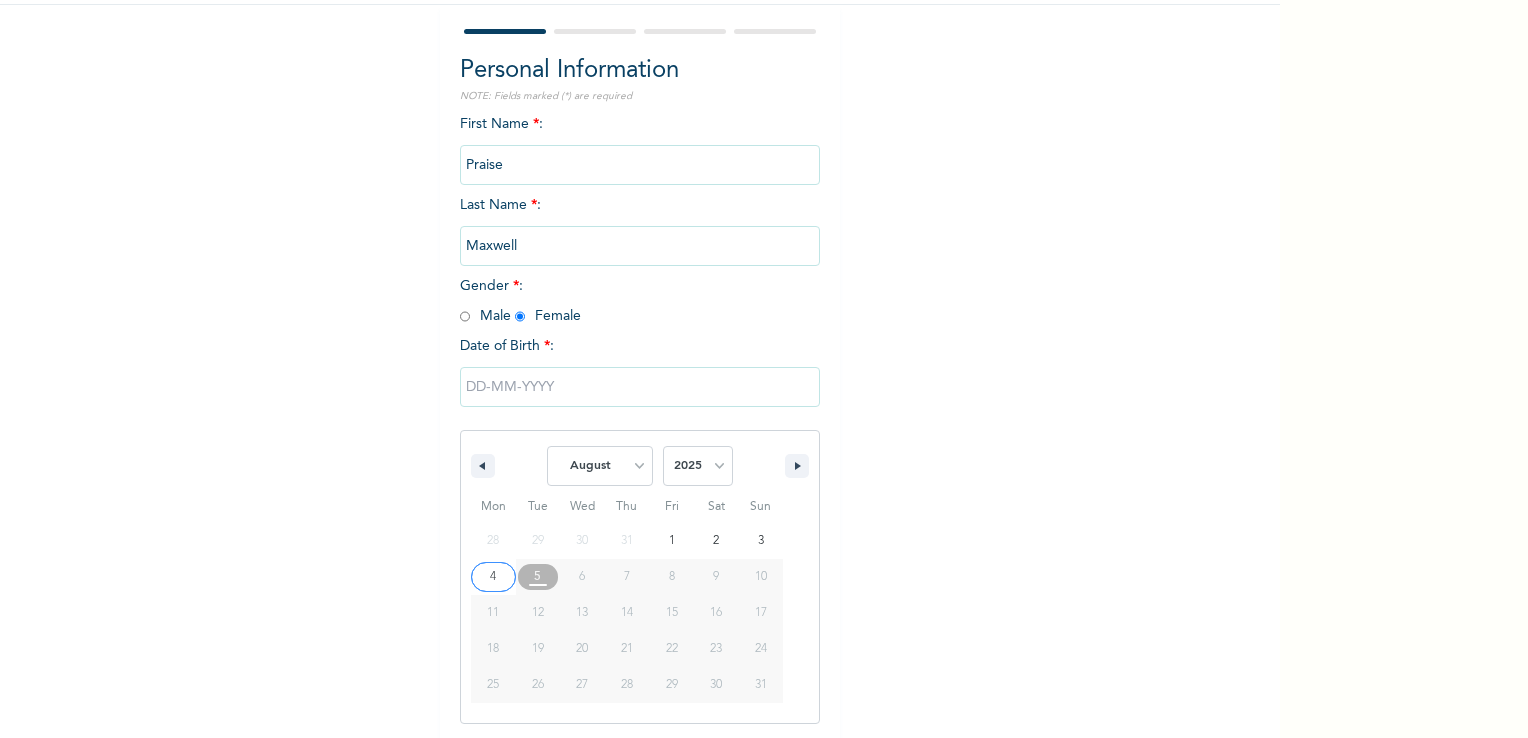 scroll, scrollTop: 170, scrollLeft: 0, axis: vertical 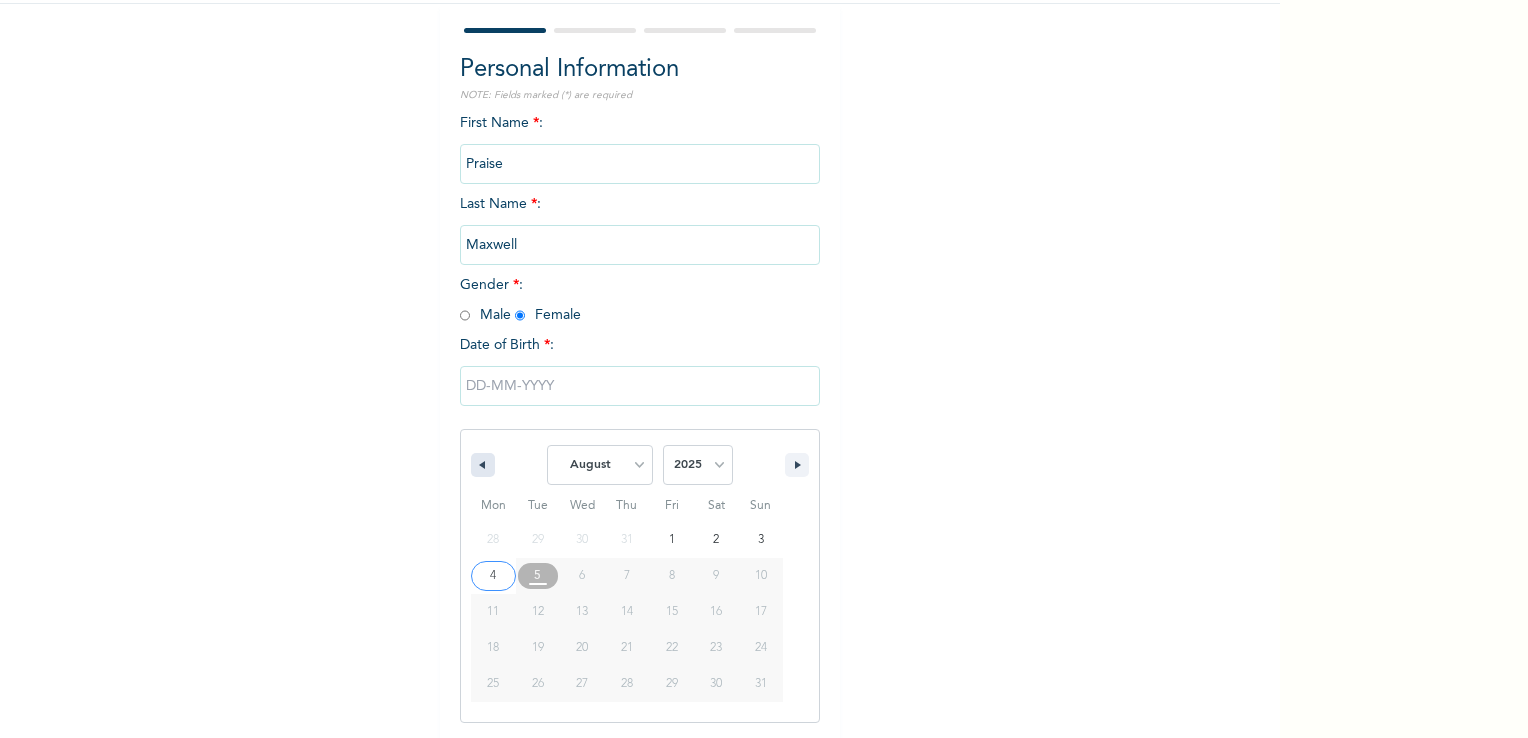 click at bounding box center [480, 465] 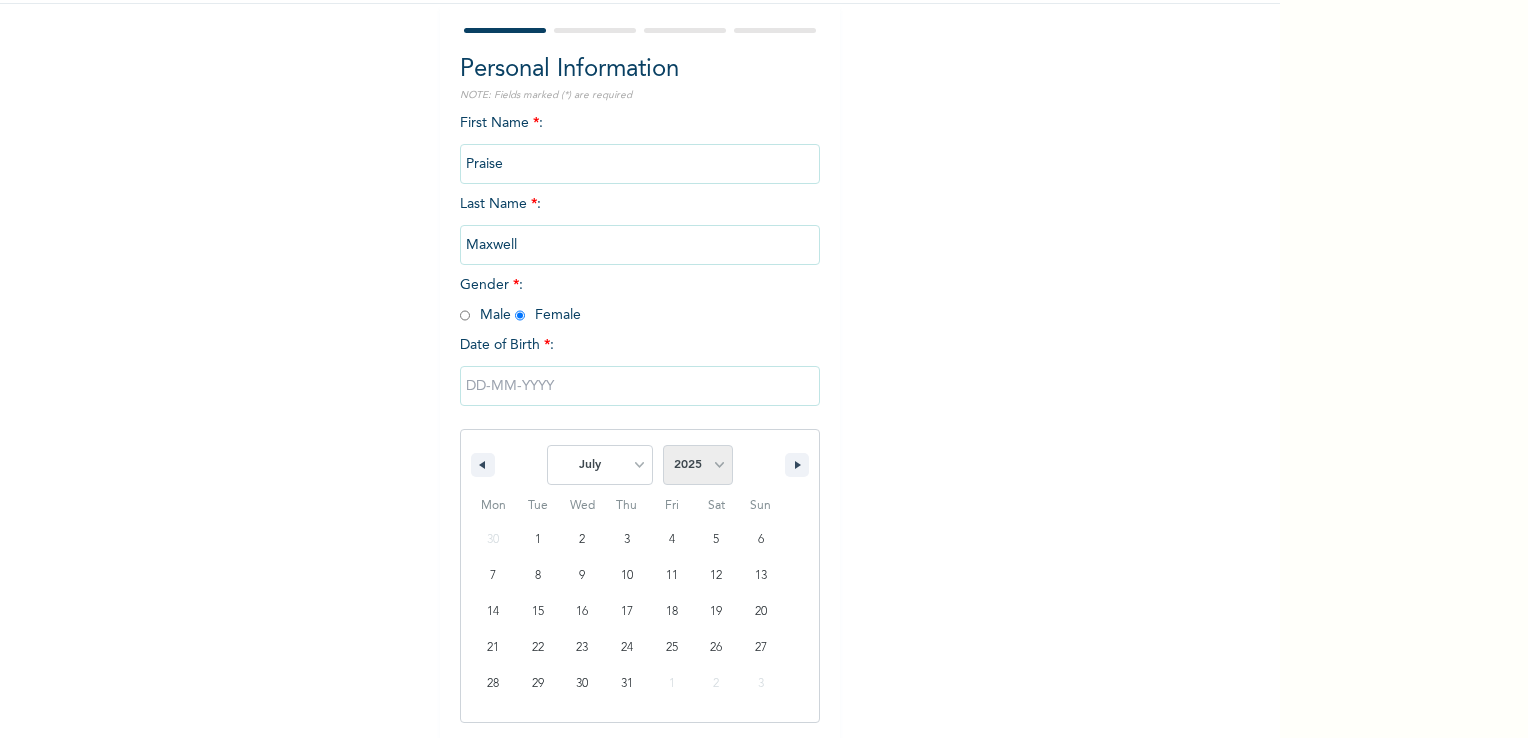 click on "2025 2024 2023 2022 2021 2020 2019 2018 2017 2016 2015 2014 2013 2012 2011 2010 2009 2008 2007 2006 2005 2004 2003 2002 2001 2000 1999 1998 1997 1996 1995 1994 1993 1992 1991 1990 1989 1988 1987 1986 1985 1984 1983 1982 1981 1980 1979 1978 1977 1976 1975 1974 1973 1972 1971 1970 1969 1968 1967 1966 1965 1964 1963 1962 1961 1960" at bounding box center [698, 465] 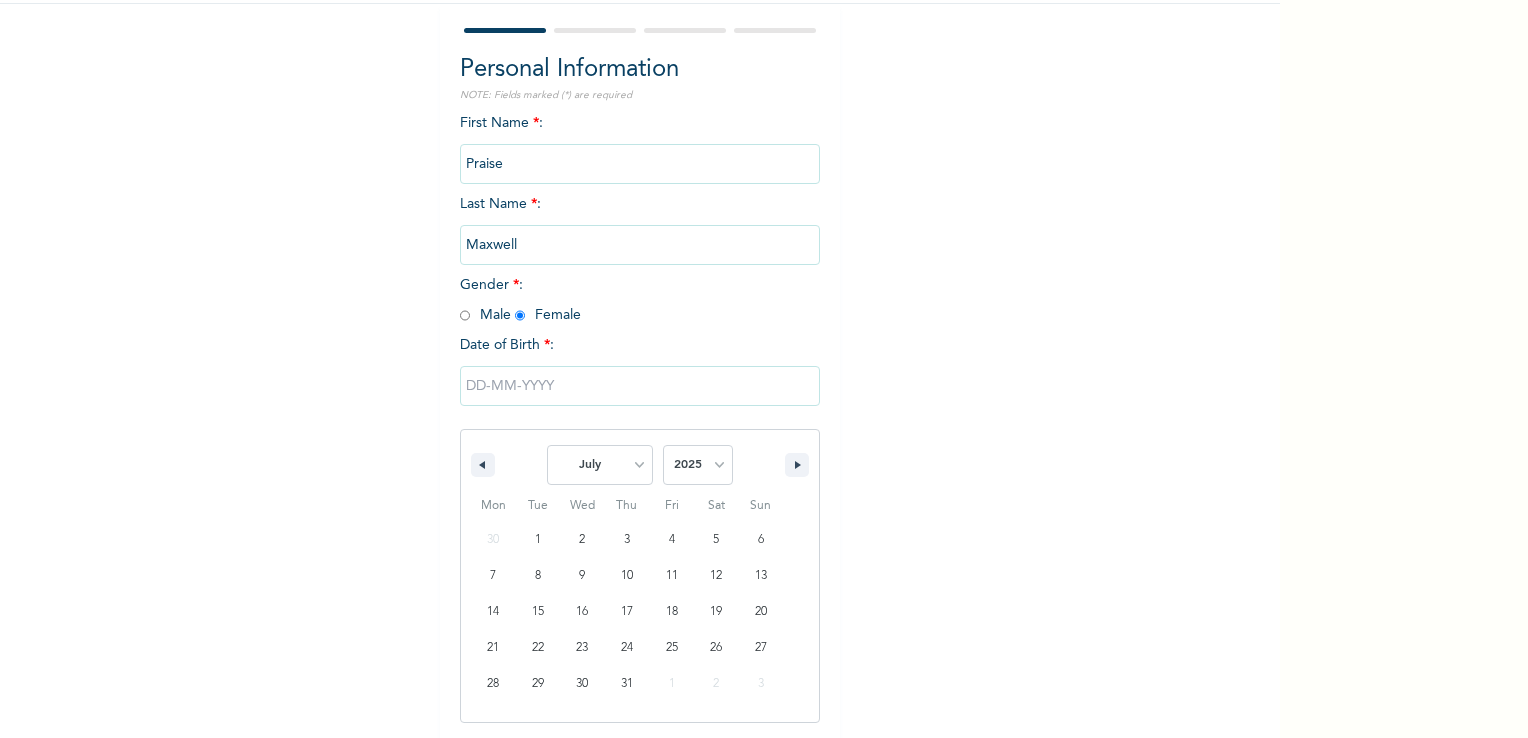 select on "2002" 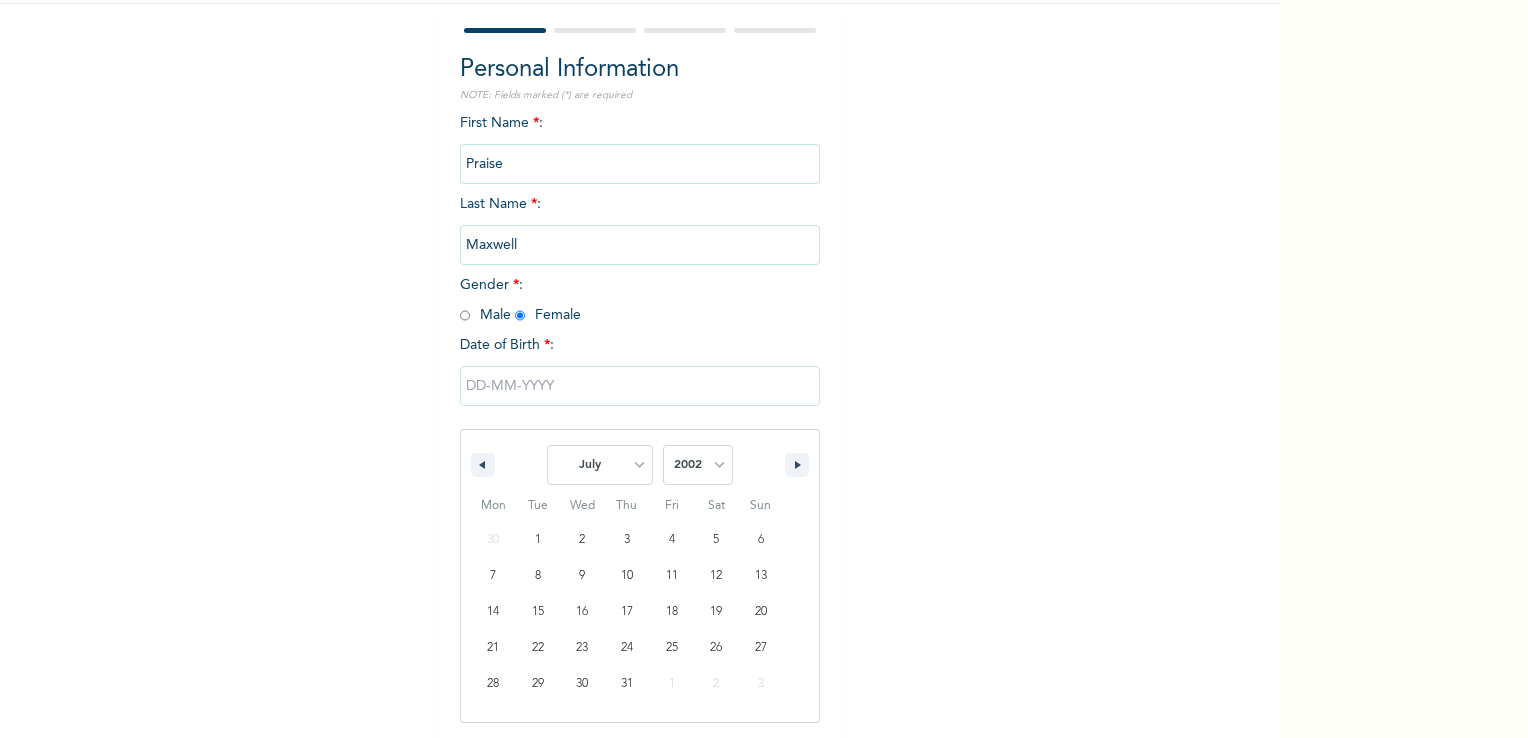 click on "2025 2024 2023 2022 2021 2020 2019 2018 2017 2016 2015 2014 2013 2012 2011 2010 2009 2008 2007 2006 2005 2004 2003 2002 2001 2000 1999 1998 1997 1996 1995 1994 1993 1992 1991 1990 1989 1988 1987 1986 1985 1984 1983 1982 1981 1980 1979 1978 1977 1976 1975 1974 1973 1972 1971 1970 1969 1968 1967 1966 1965 1964 1963 1962 1961 1960" at bounding box center (698, 465) 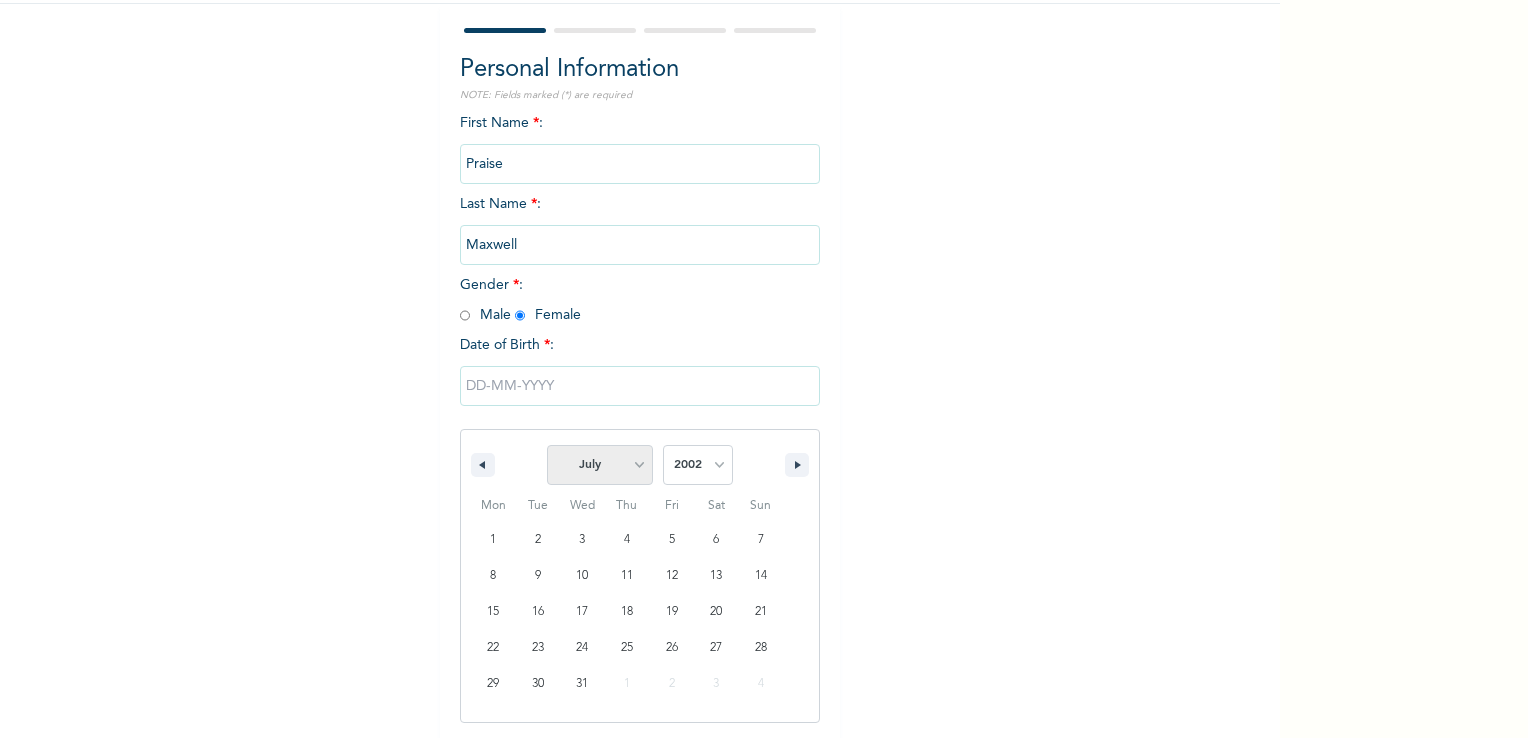 click on "January February March April May June July August September October November December" at bounding box center [600, 465] 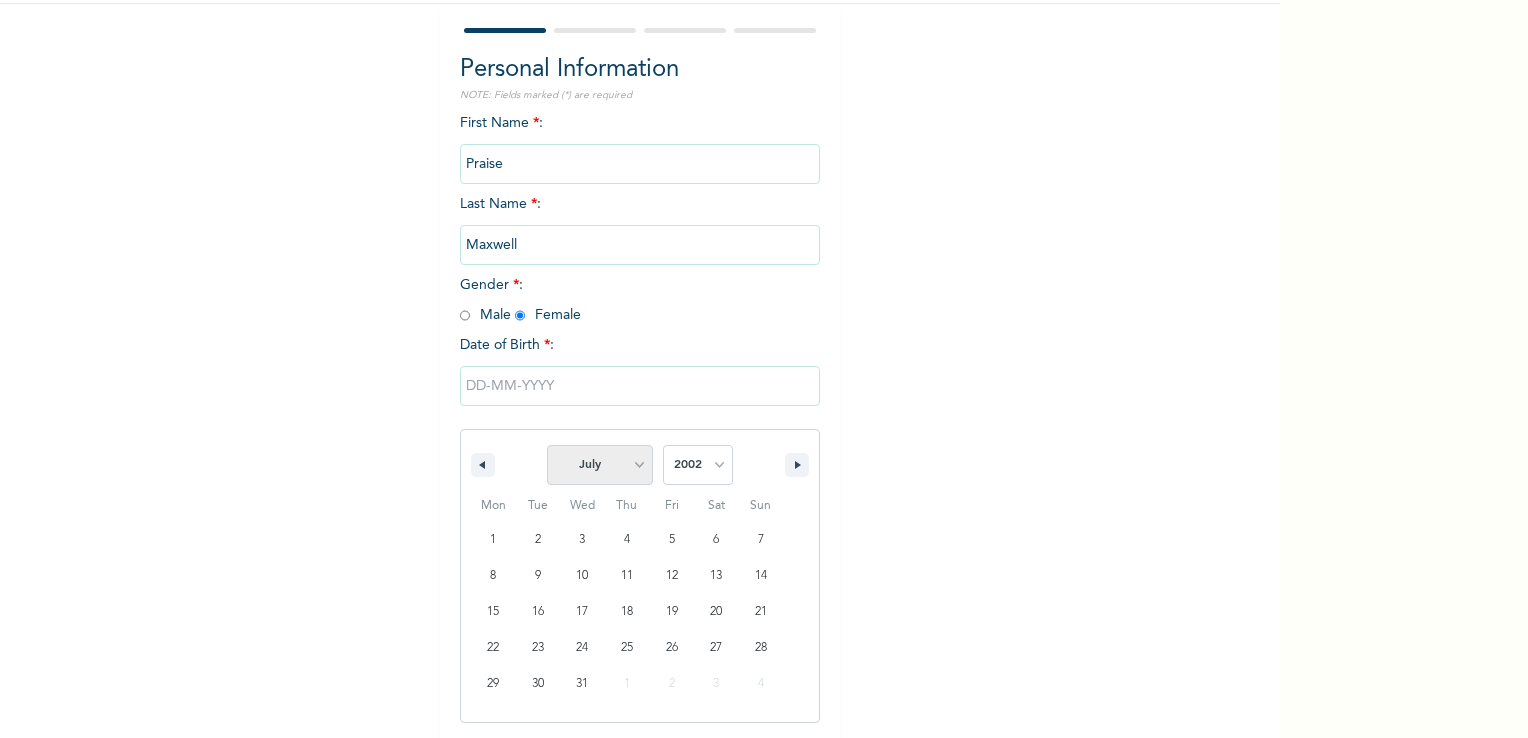 select on "5" 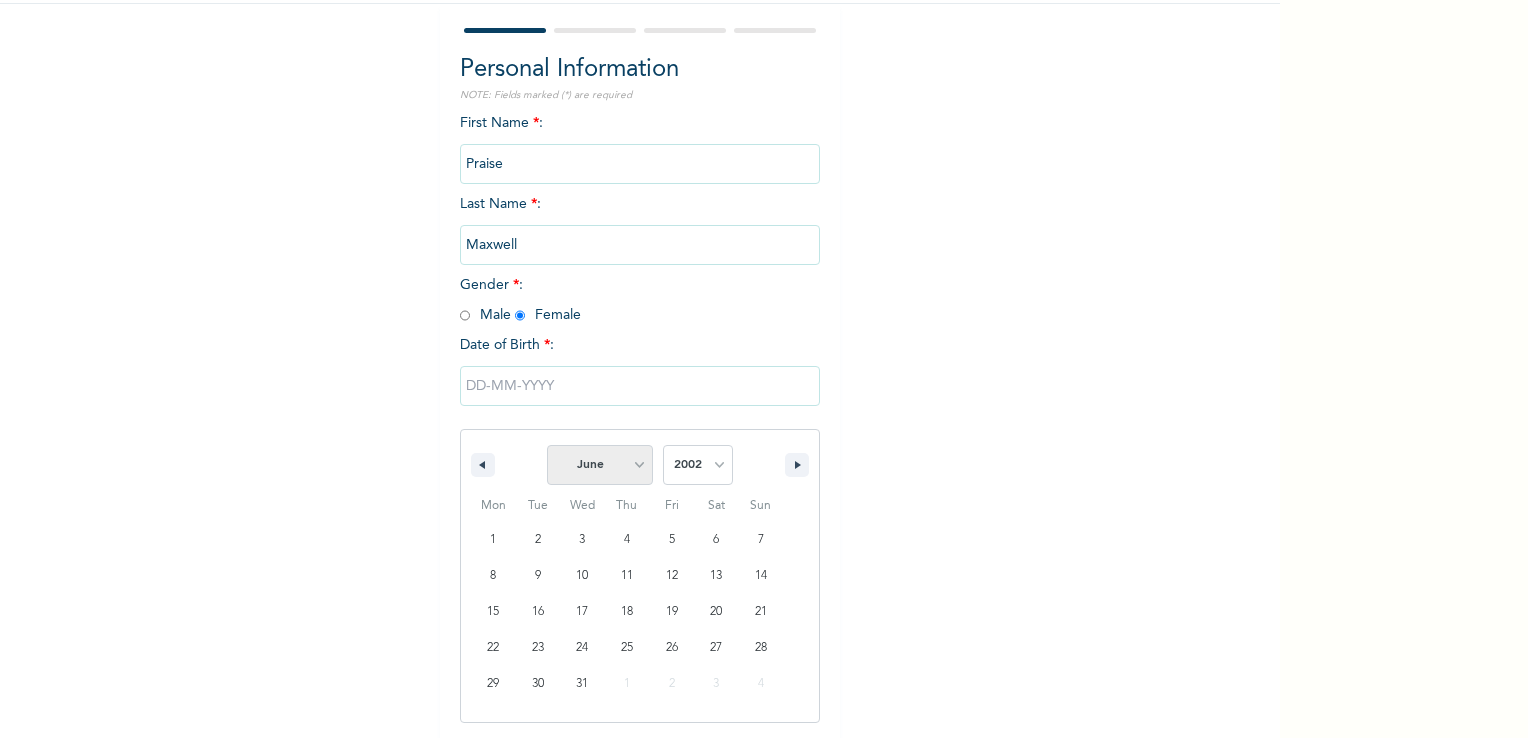 click on "January February March April May June July August September October November December" at bounding box center (600, 465) 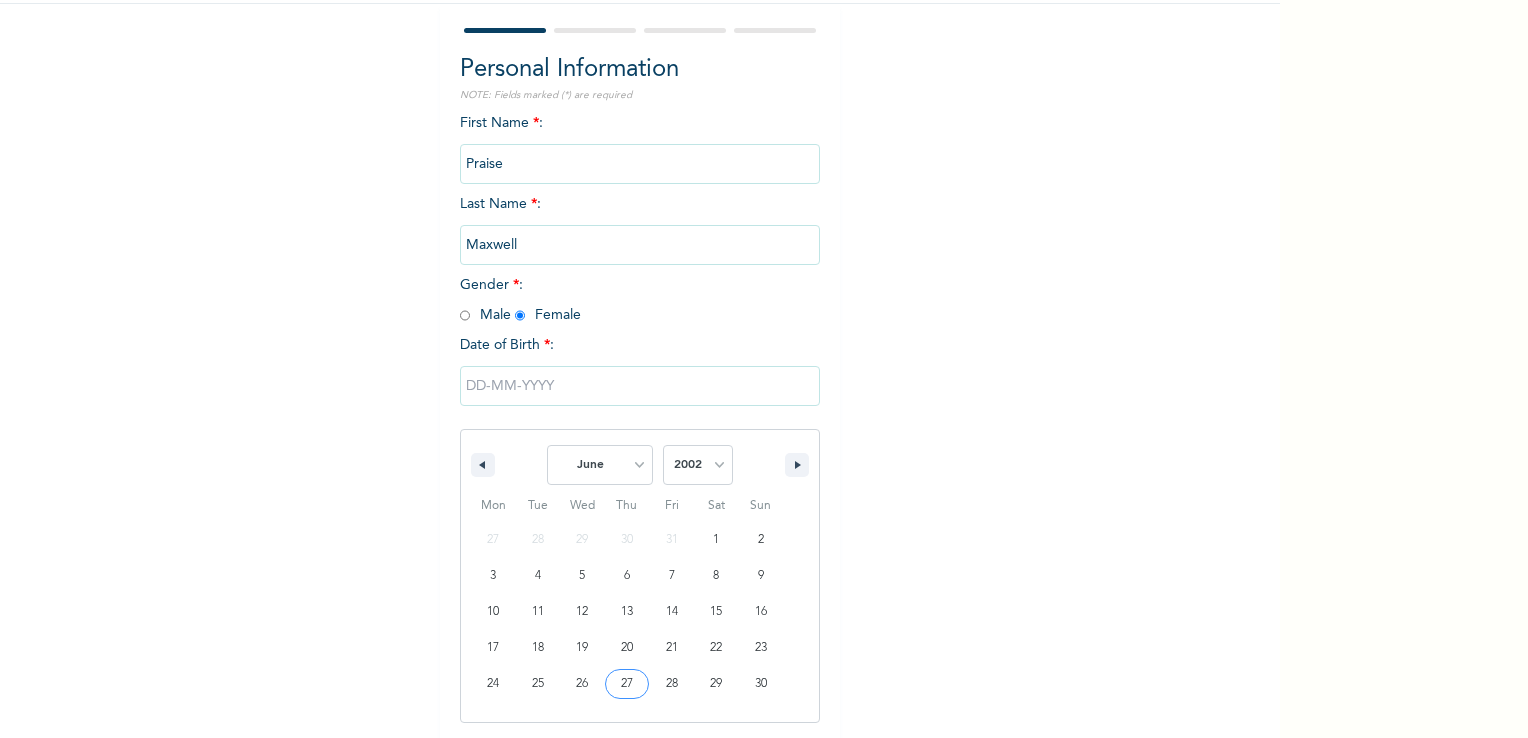 type on "[DATE]" 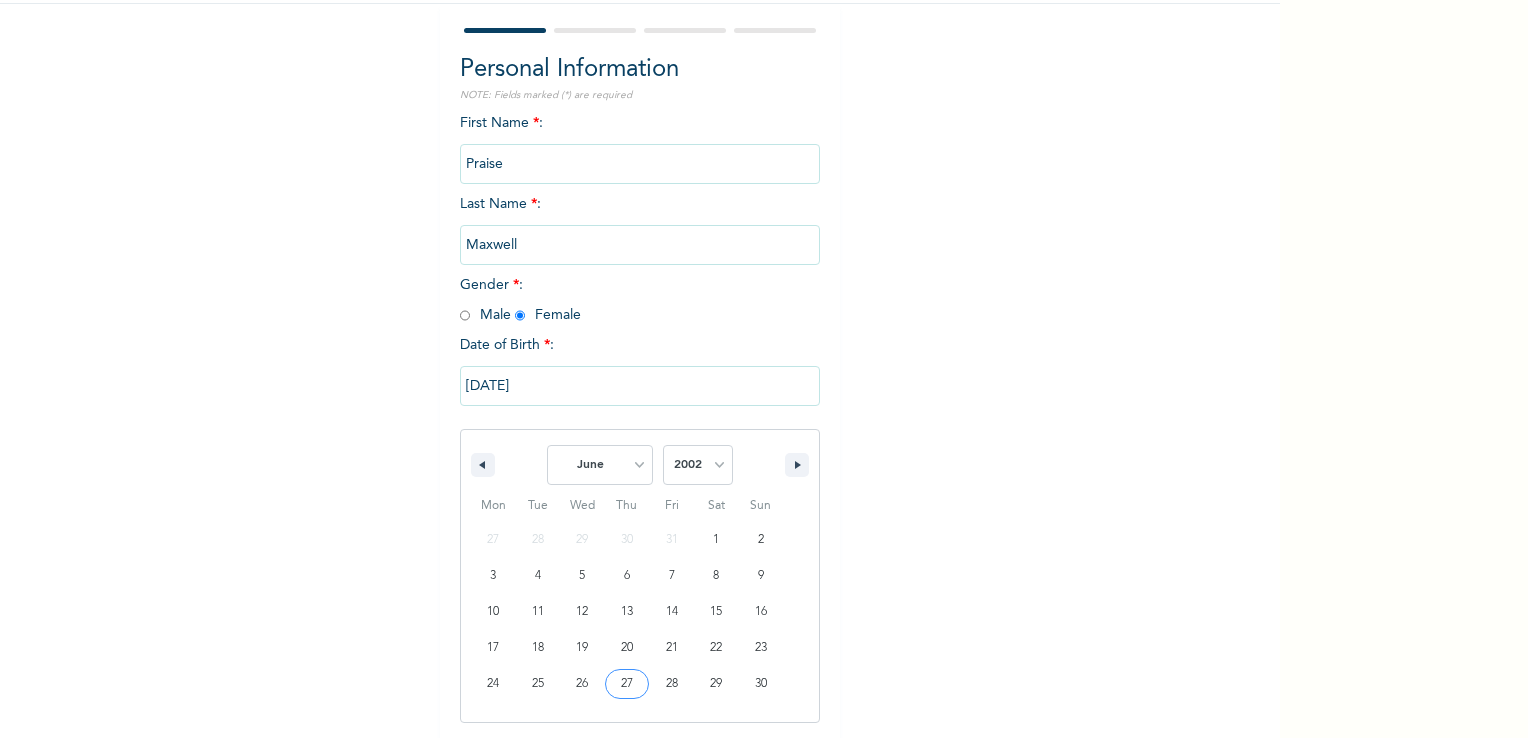 scroll, scrollTop: 0, scrollLeft: 0, axis: both 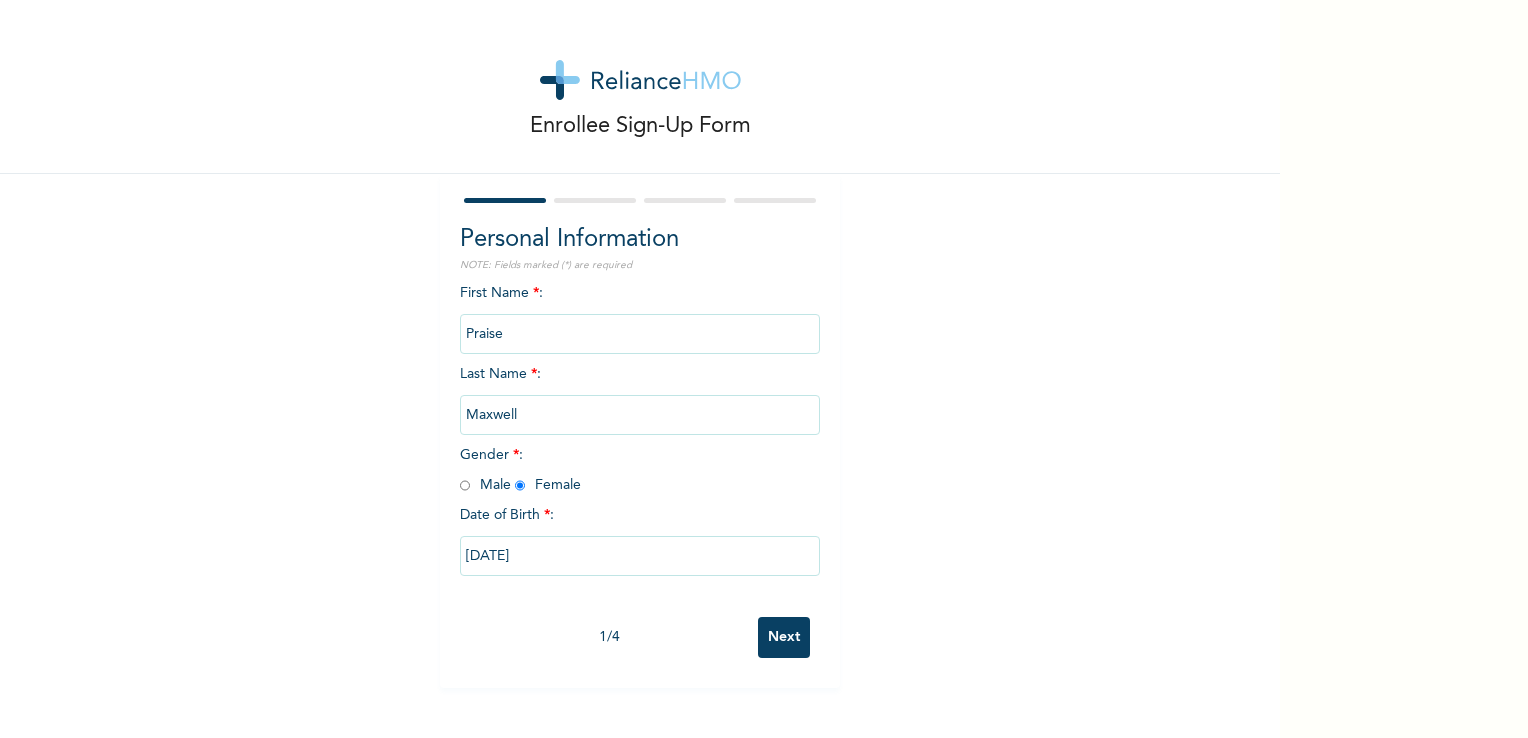 click on "Next" at bounding box center [784, 637] 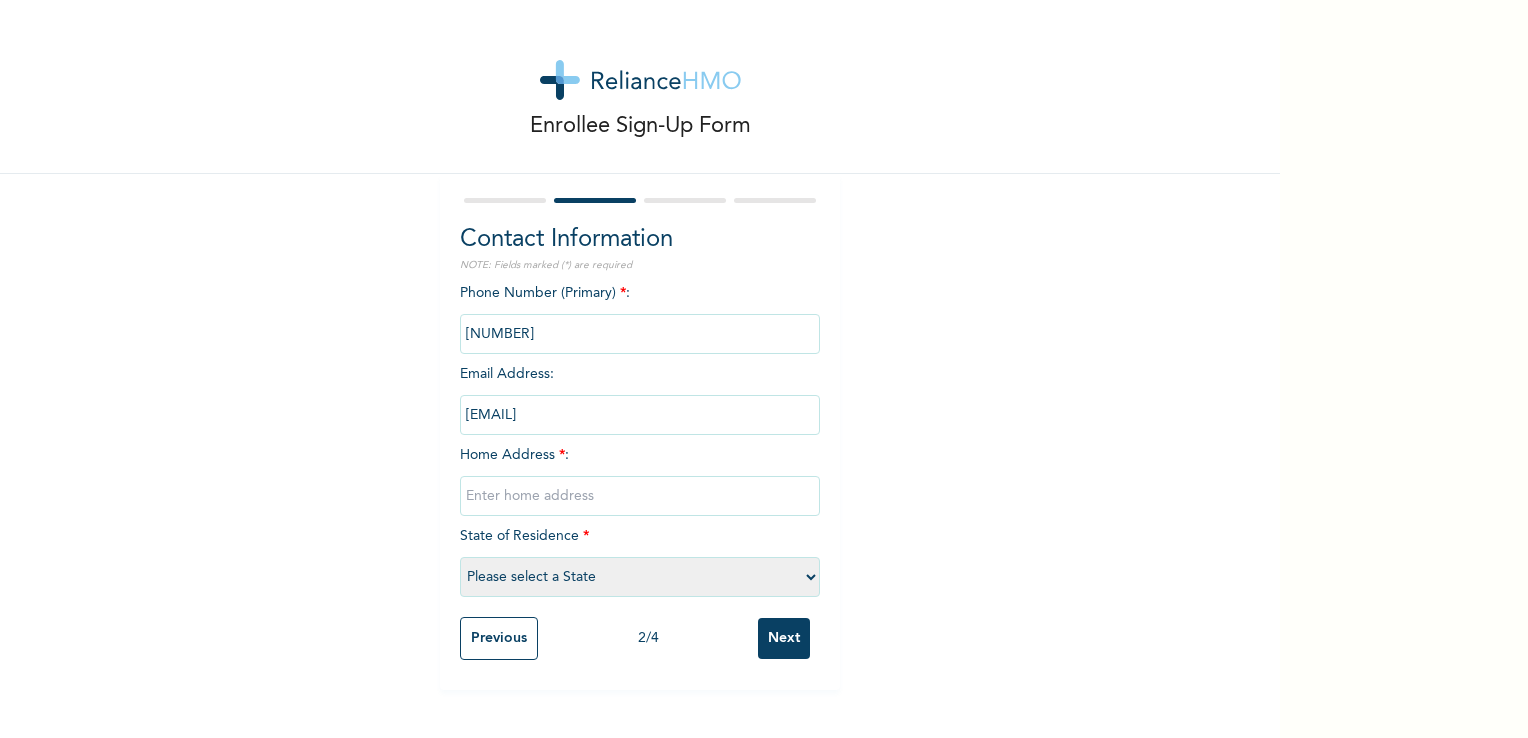 click at bounding box center [640, 334] 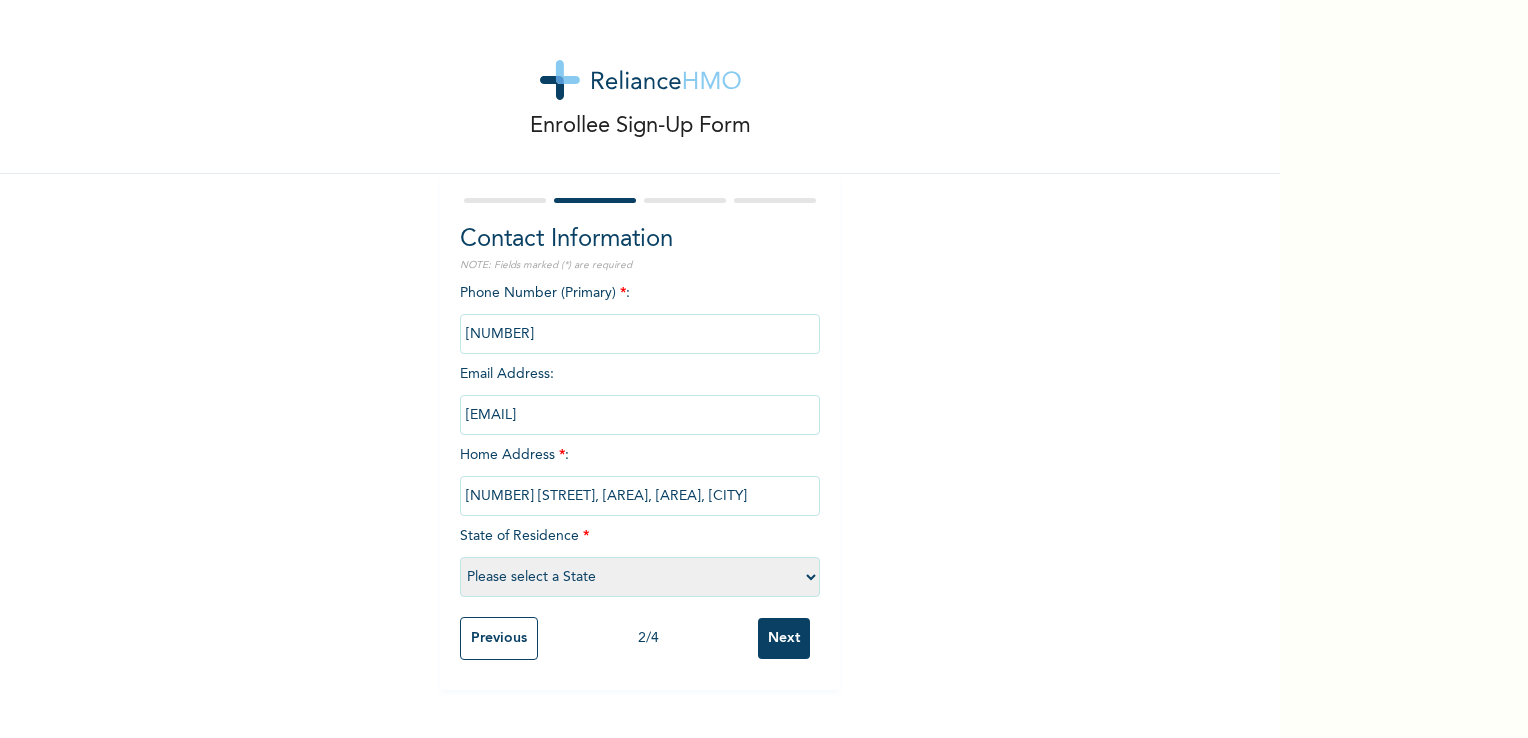 type on "[NUMBER] [STREET], [AREA], [AREA], [CITY]" 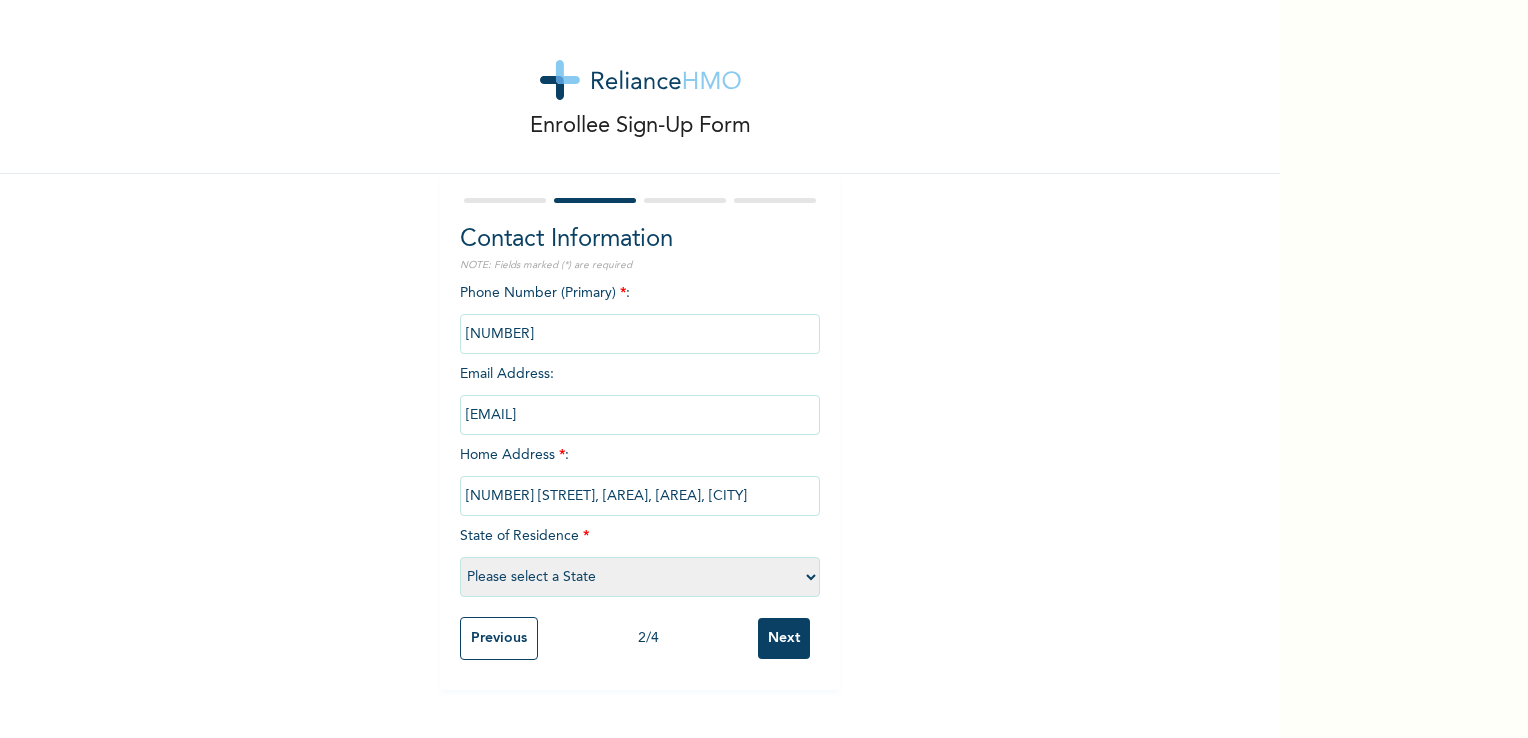 click on "Please select a State Abia Abuja (FCT) Adamawa Akwa Ibom Anambra Bauchi Bayelsa Benue Borno Cross River Delta Ebonyi Edo Ekiti Enugu Gombe Imo Jigawa Kaduna Kano Katsina Kebbi Kogi Kwara Lagos Nasarawa Niger Ogun Ondo Osun Oyo Plateau Rivers Sokoto Taraba Yobe Zamfara" at bounding box center (640, 577) 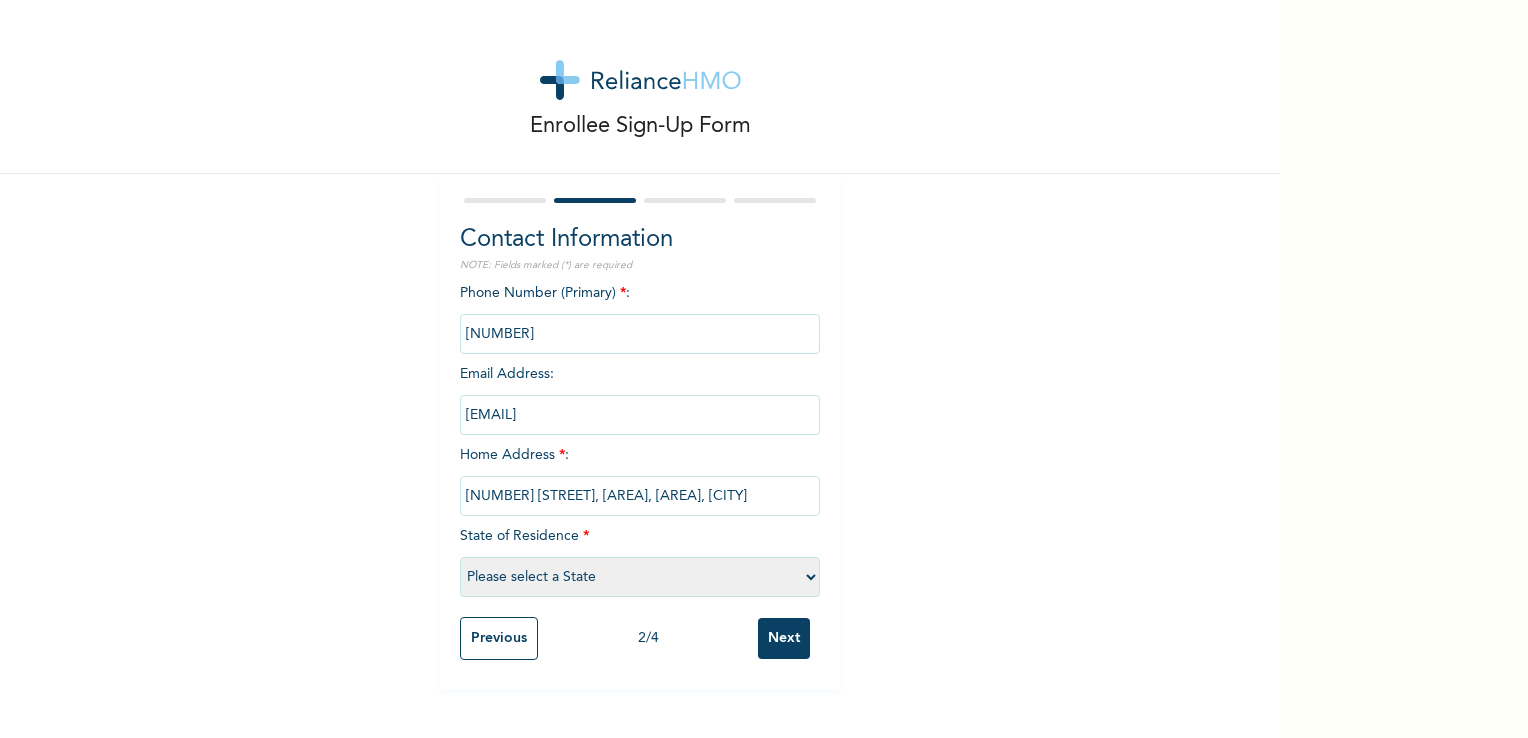 select on "25" 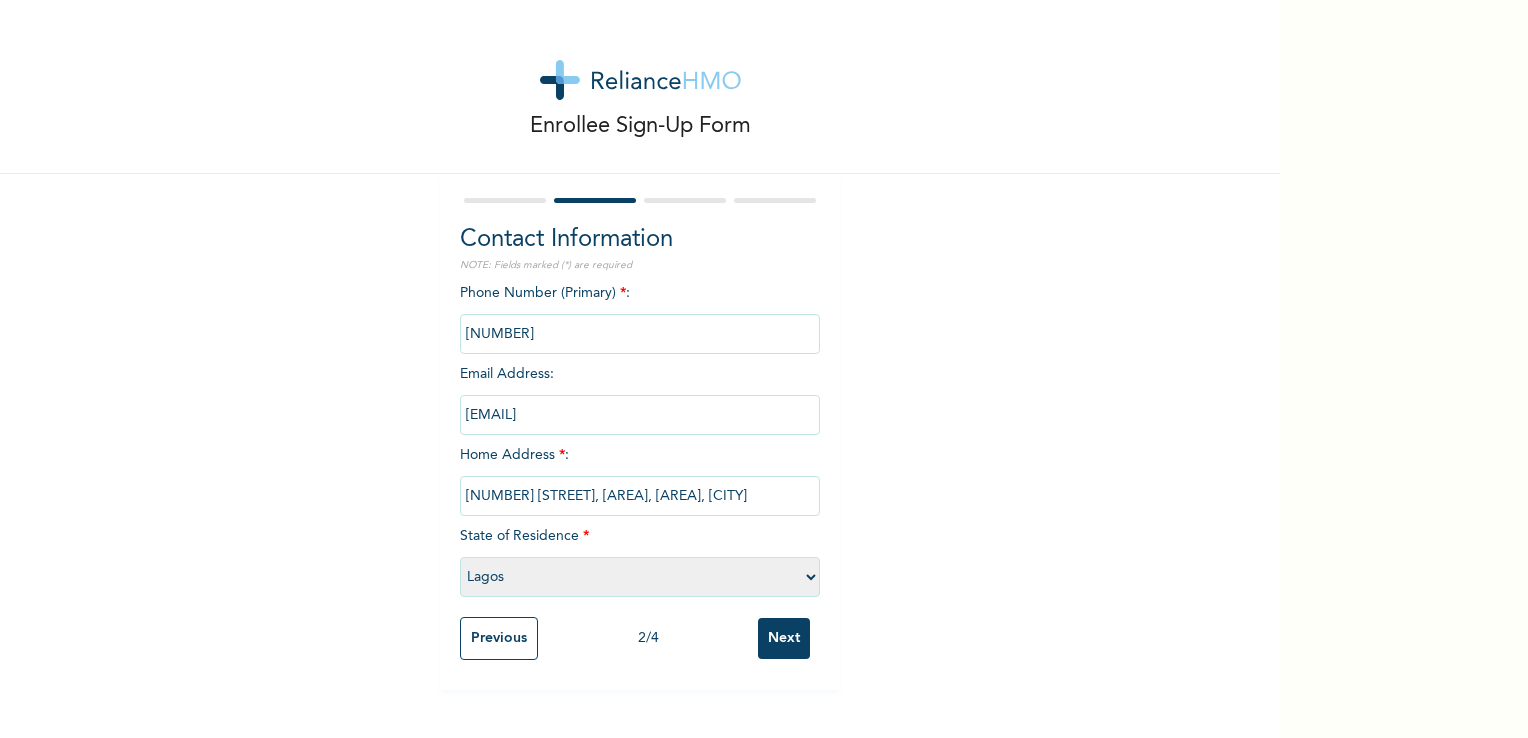 click on "Please select a State Abia Abuja (FCT) Adamawa Akwa Ibom Anambra Bauchi Bayelsa Benue Borno Cross River Delta Ebonyi Edo Ekiti Enugu Gombe Imo Jigawa Kaduna Kano Katsina Kebbi Kogi Kwara Lagos Nasarawa Niger Ogun Ondo Osun Oyo Plateau Rivers Sokoto Taraba Yobe Zamfara" at bounding box center (640, 577) 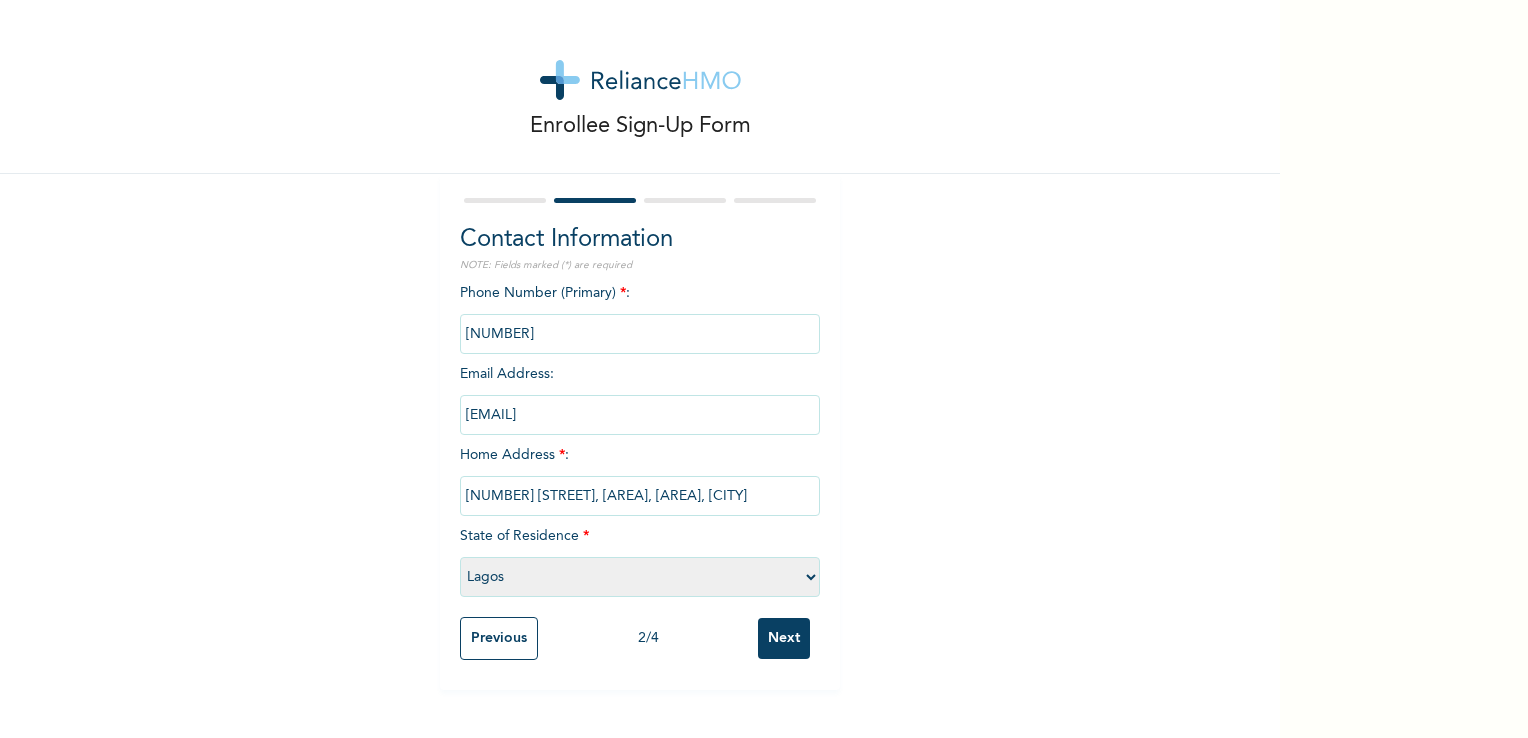 click on "Next" at bounding box center (784, 638) 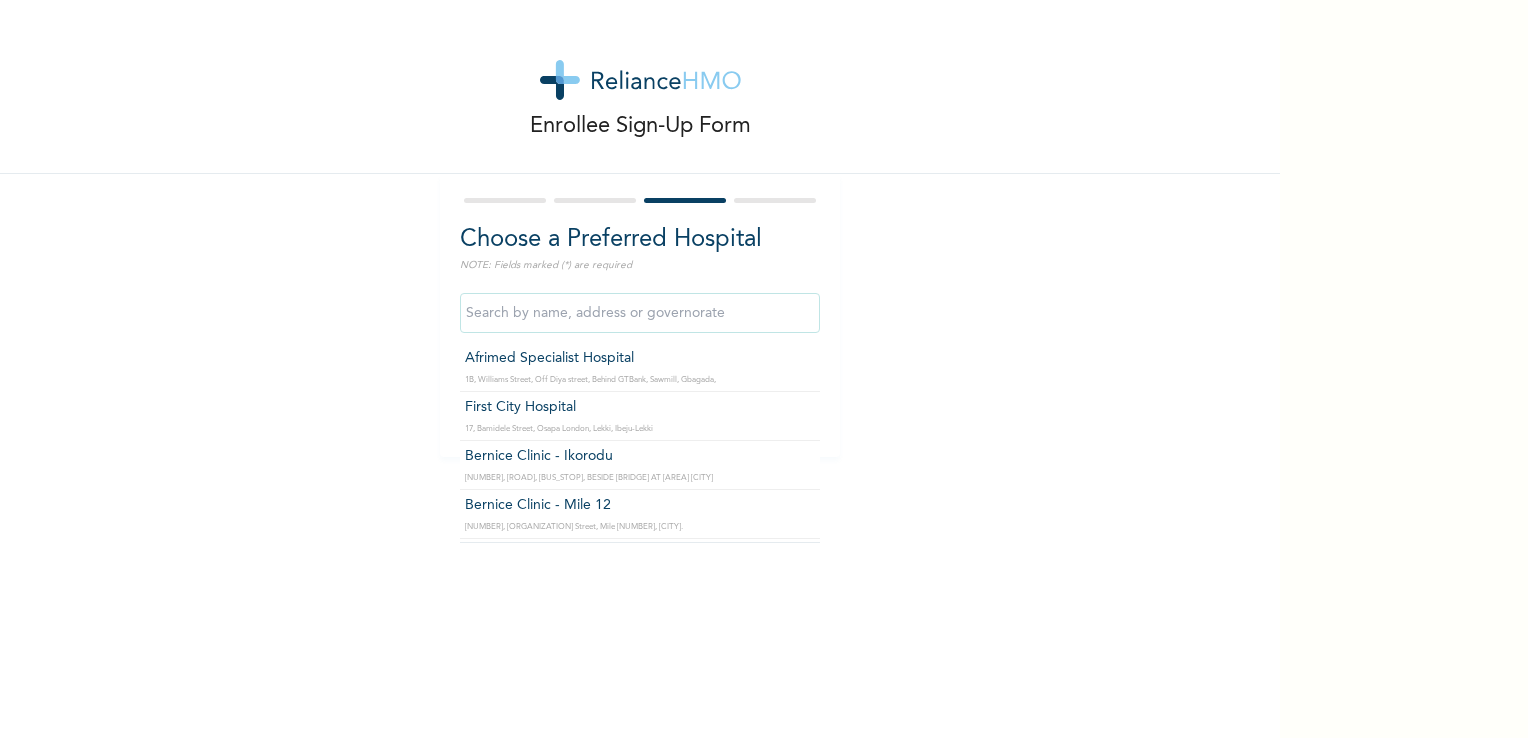 click at bounding box center [640, 313] 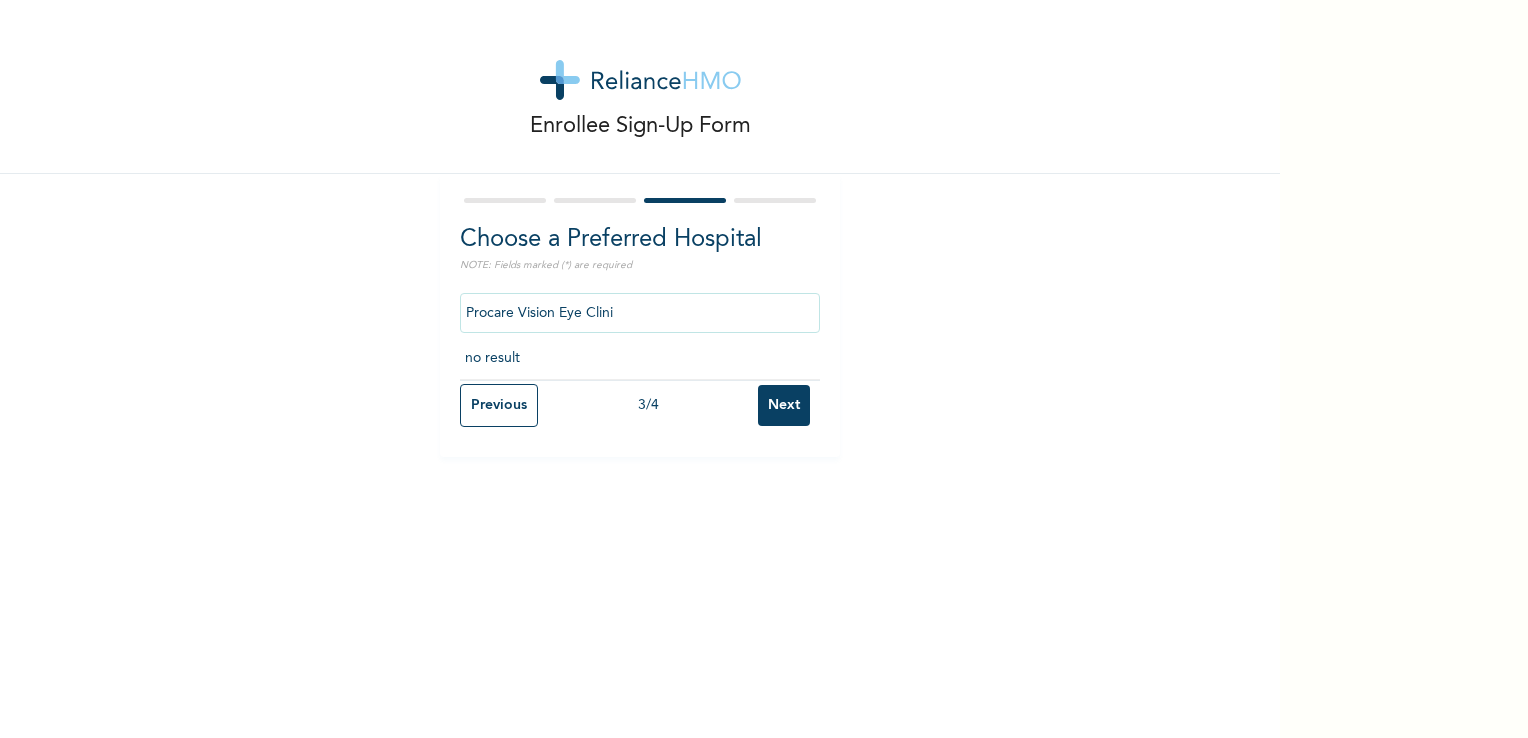 type on "Procare Vision Eye Clinic" 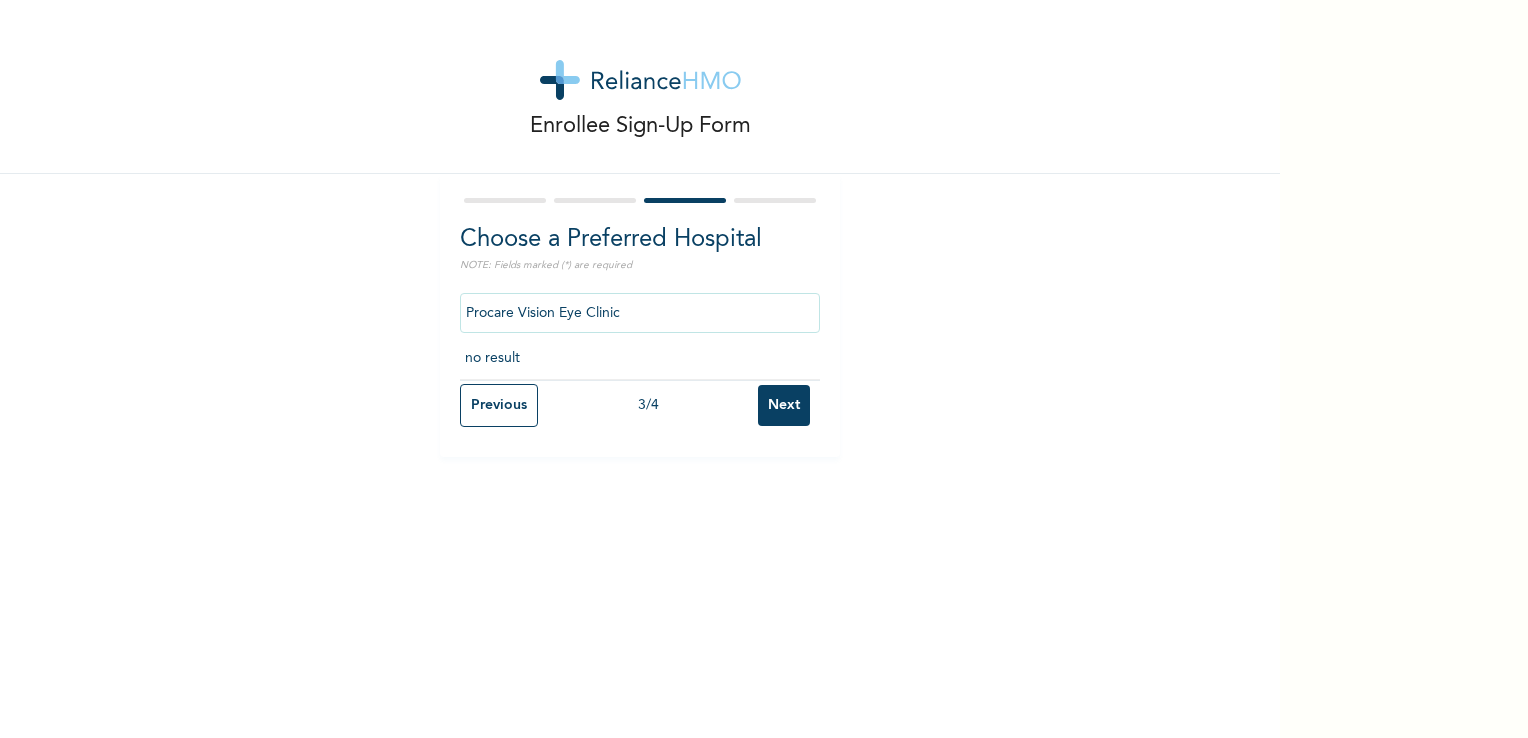 click on "Next" at bounding box center (784, 405) 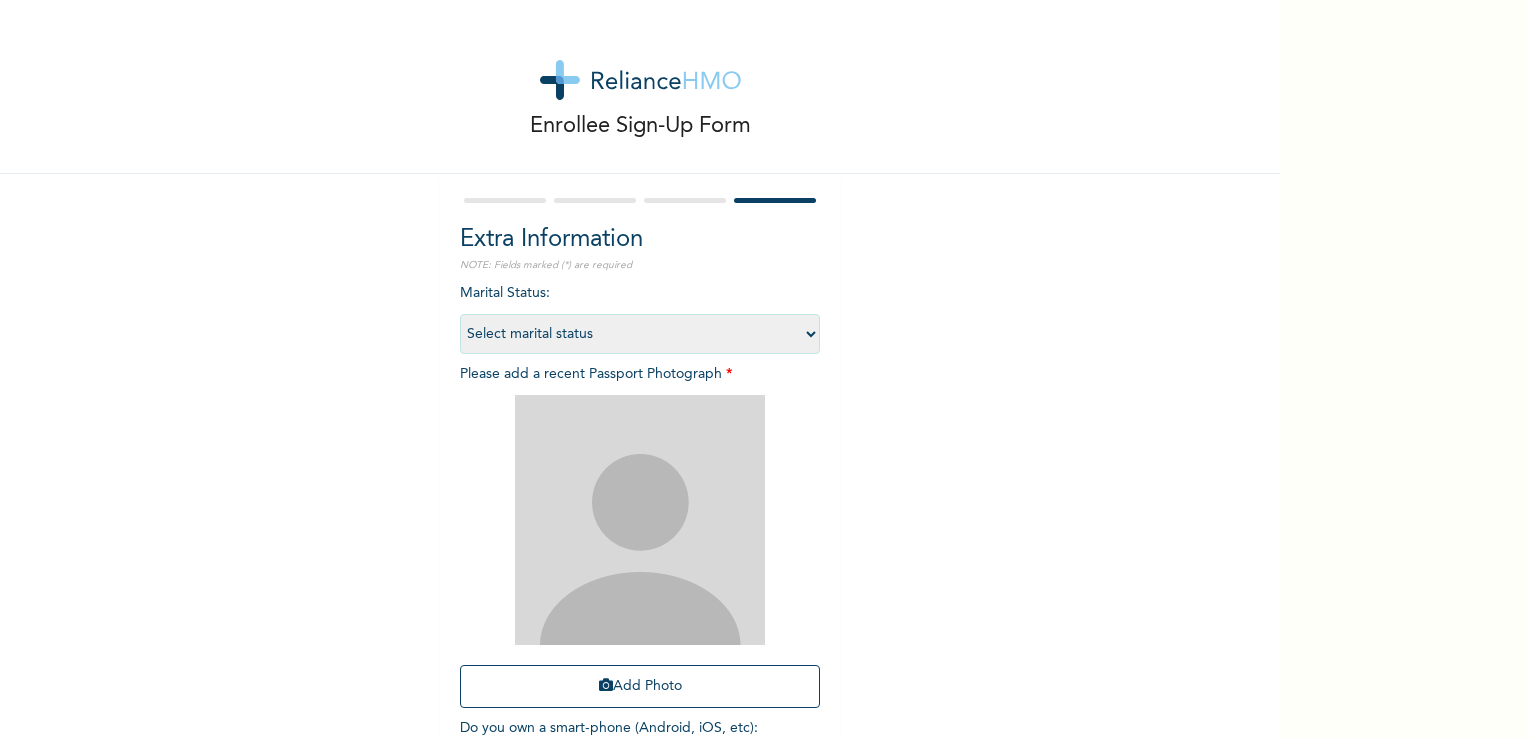 scroll, scrollTop: 136, scrollLeft: 0, axis: vertical 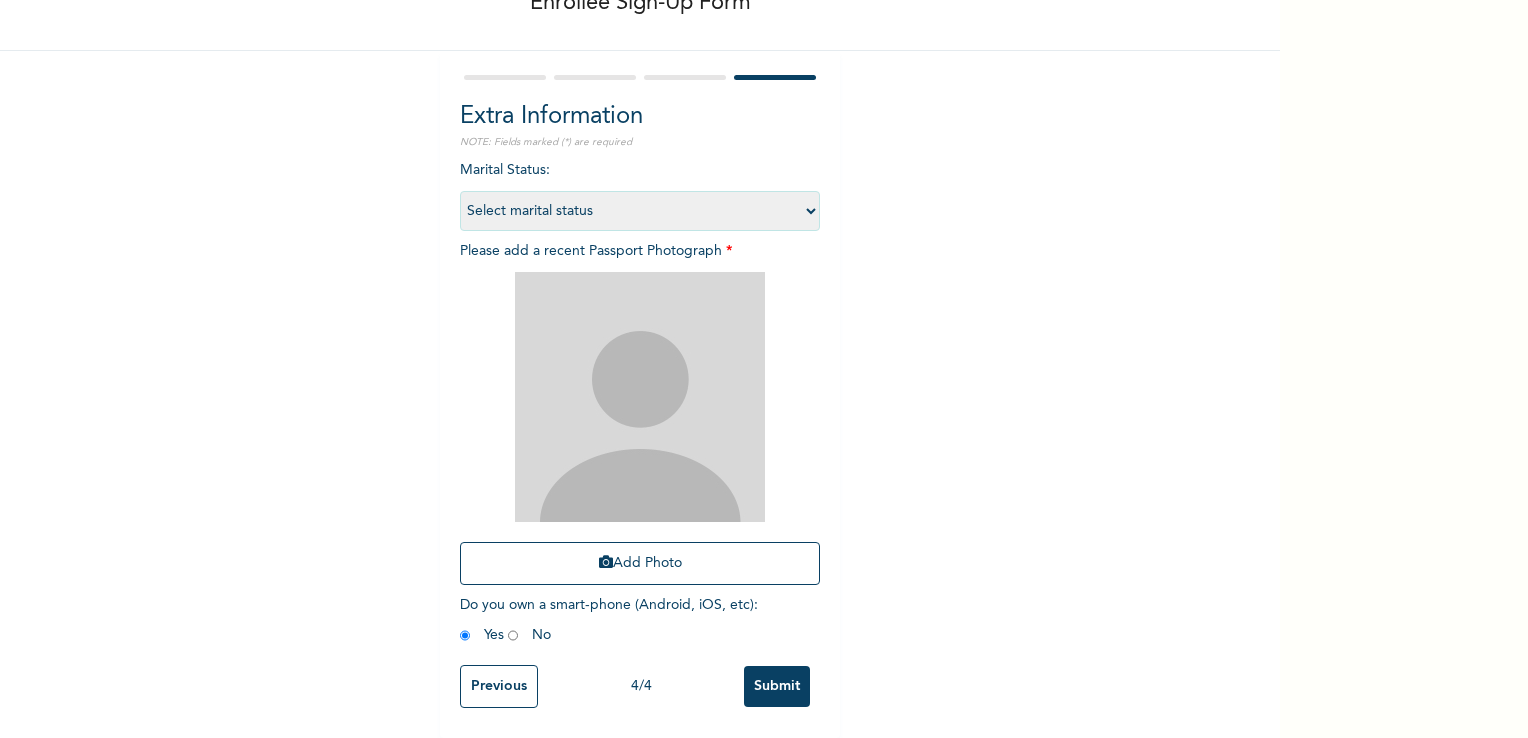 click on "Previous" at bounding box center [499, 686] 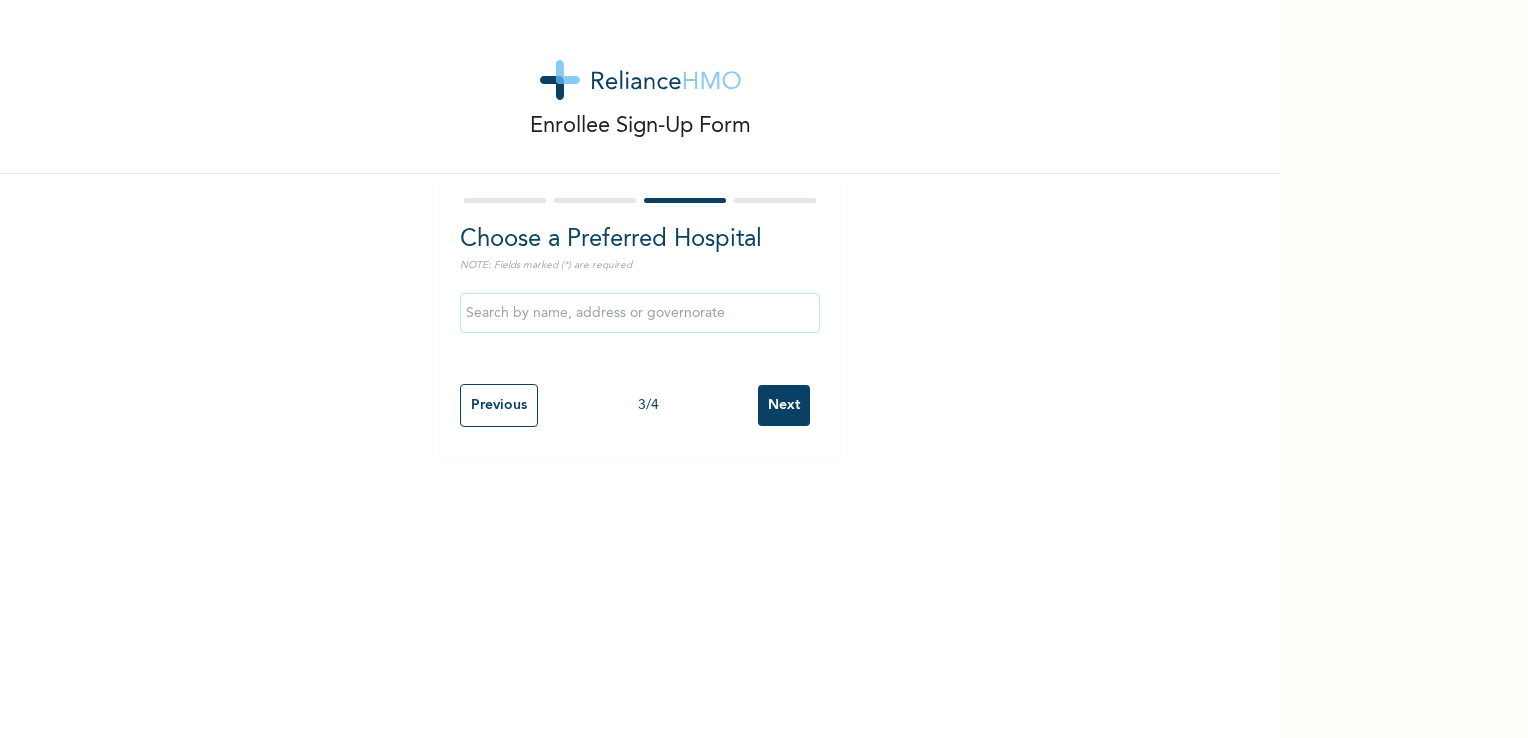 scroll, scrollTop: 0, scrollLeft: 0, axis: both 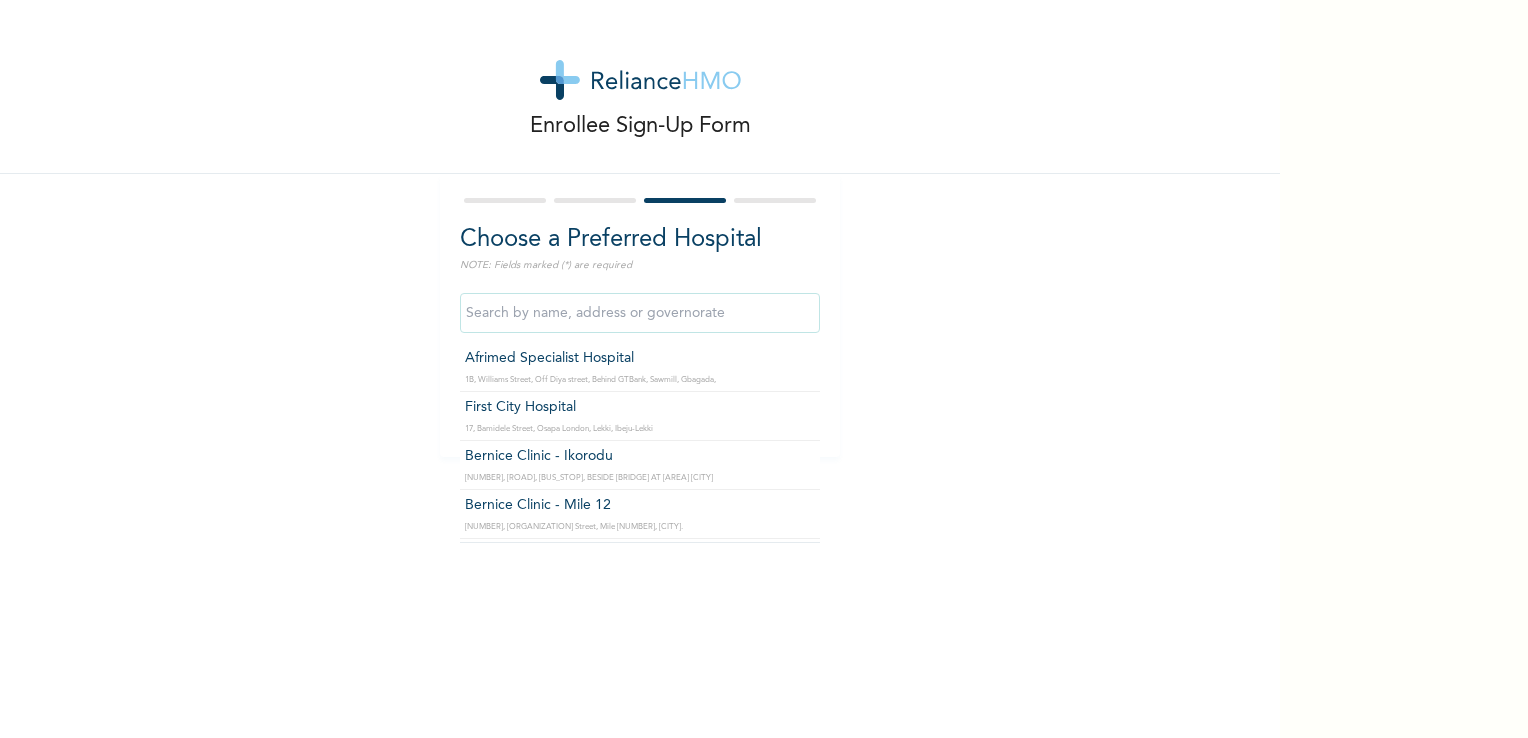 click at bounding box center (640, 313) 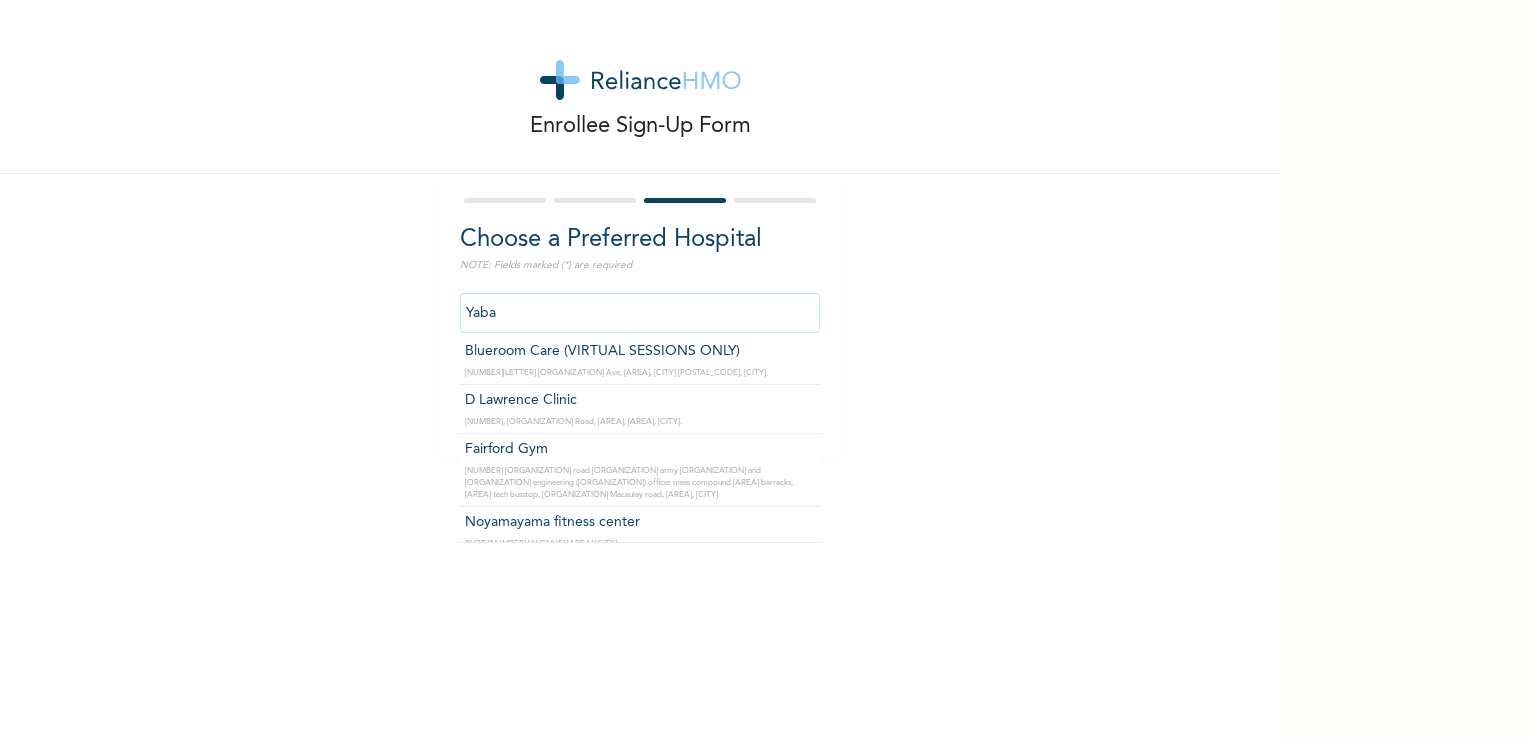 scroll, scrollTop: 0, scrollLeft: 0, axis: both 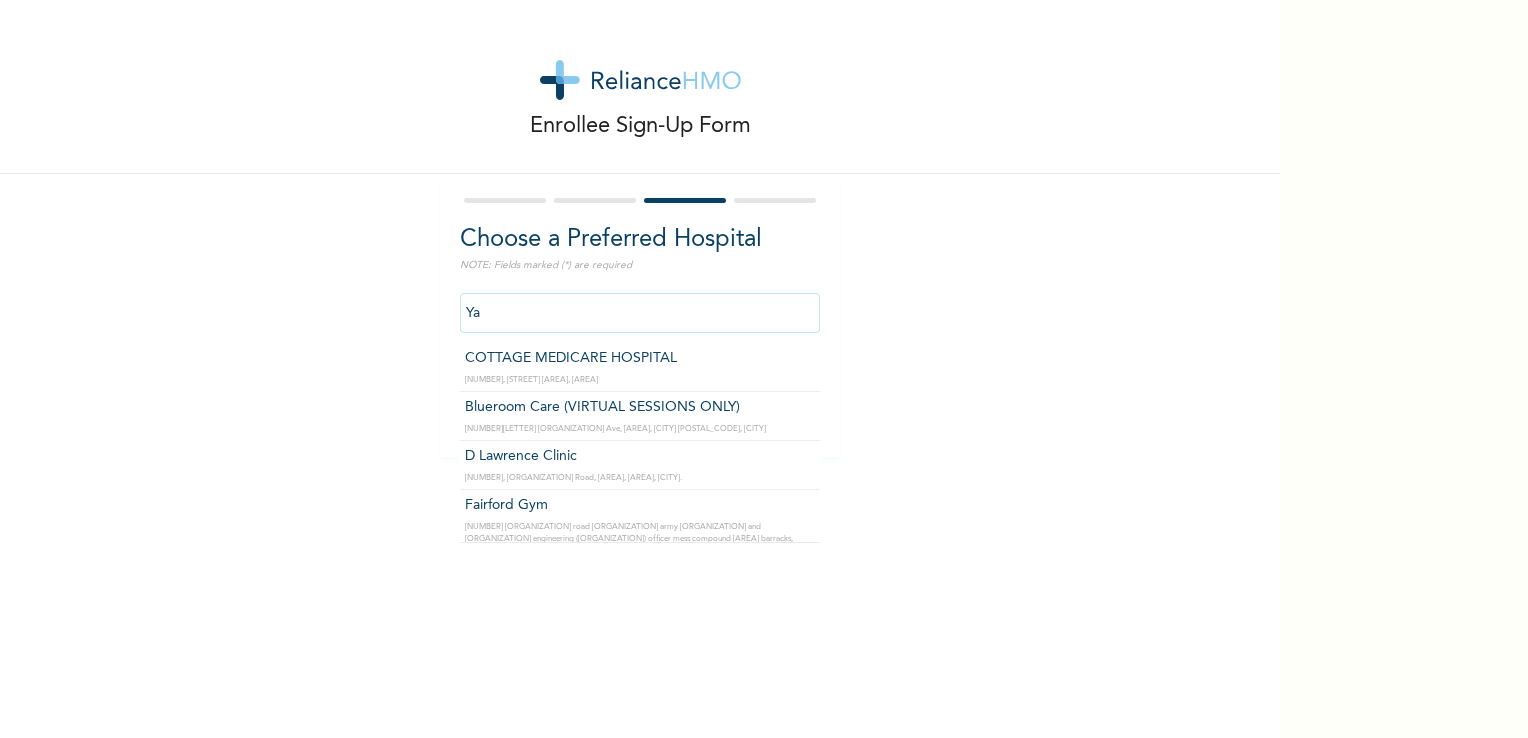 type on "Y" 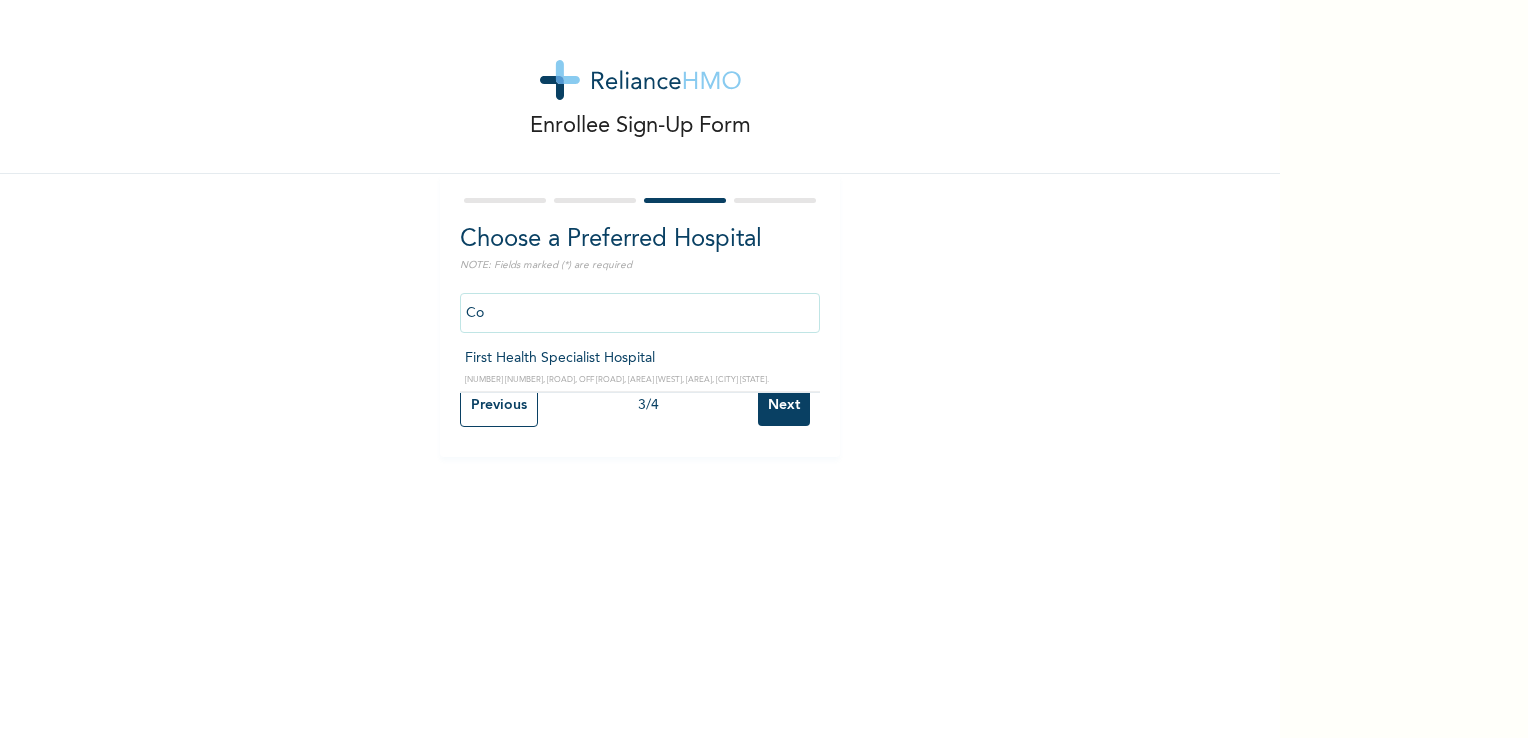 type on "C" 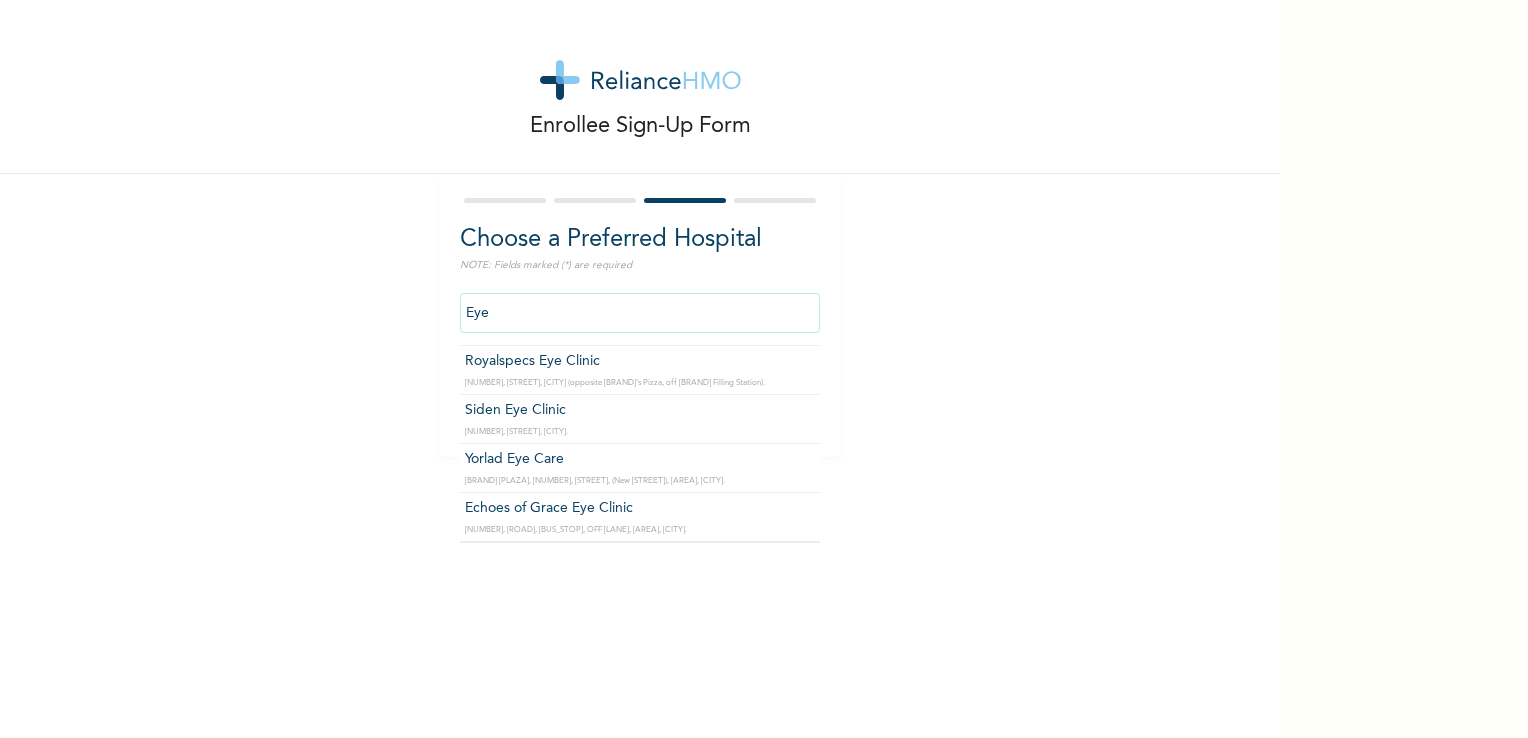 scroll, scrollTop: 1117, scrollLeft: 0, axis: vertical 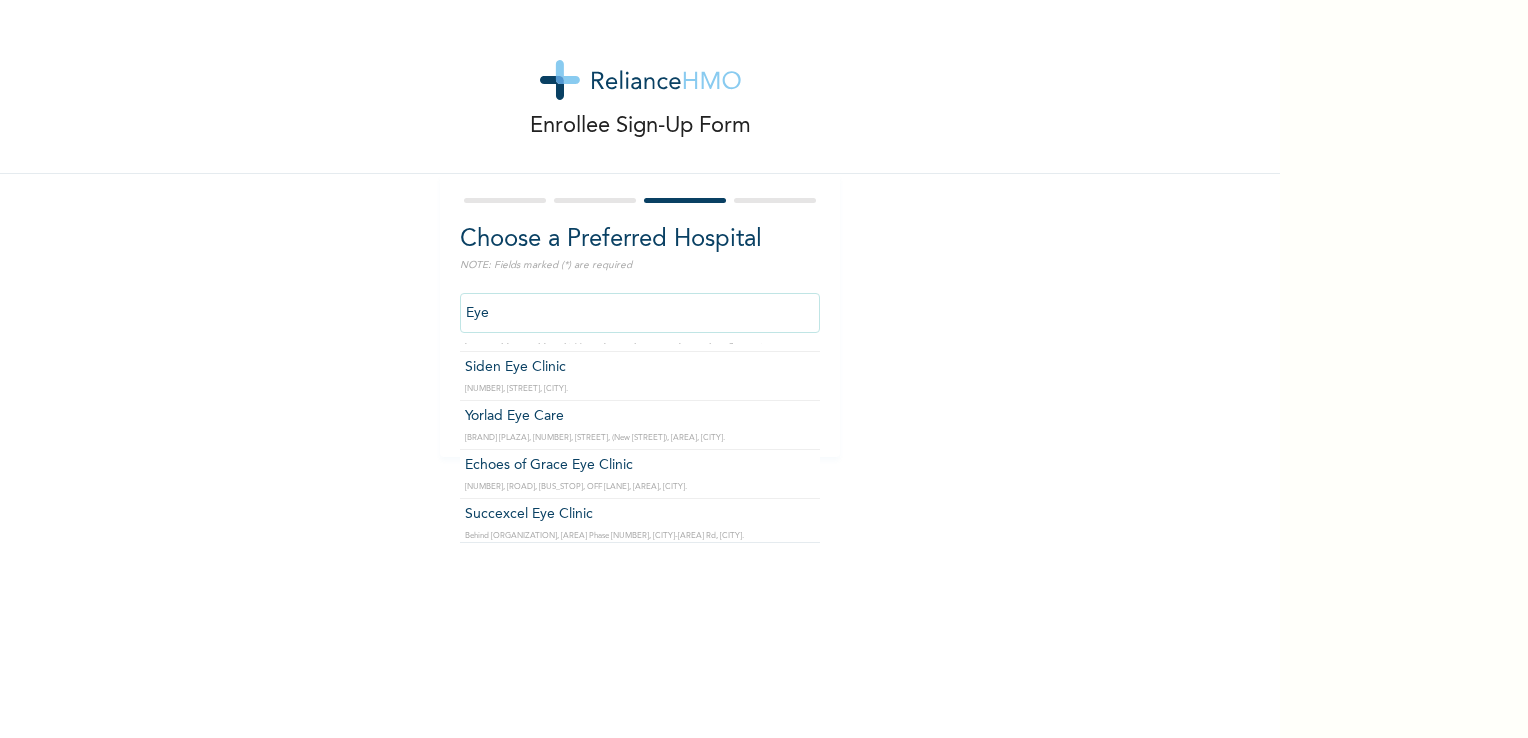 click on "Eye" at bounding box center (640, 313) 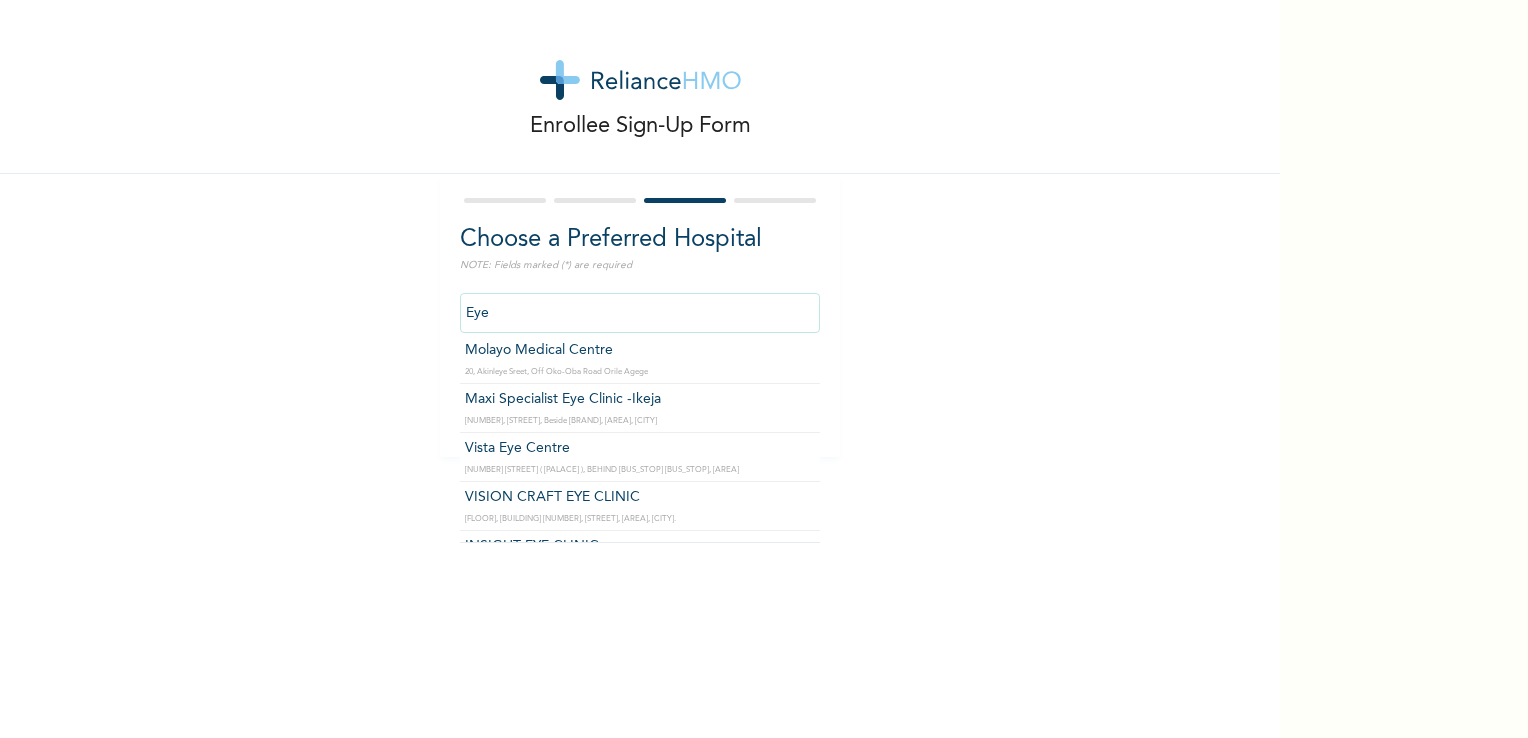 scroll, scrollTop: 0, scrollLeft: 0, axis: both 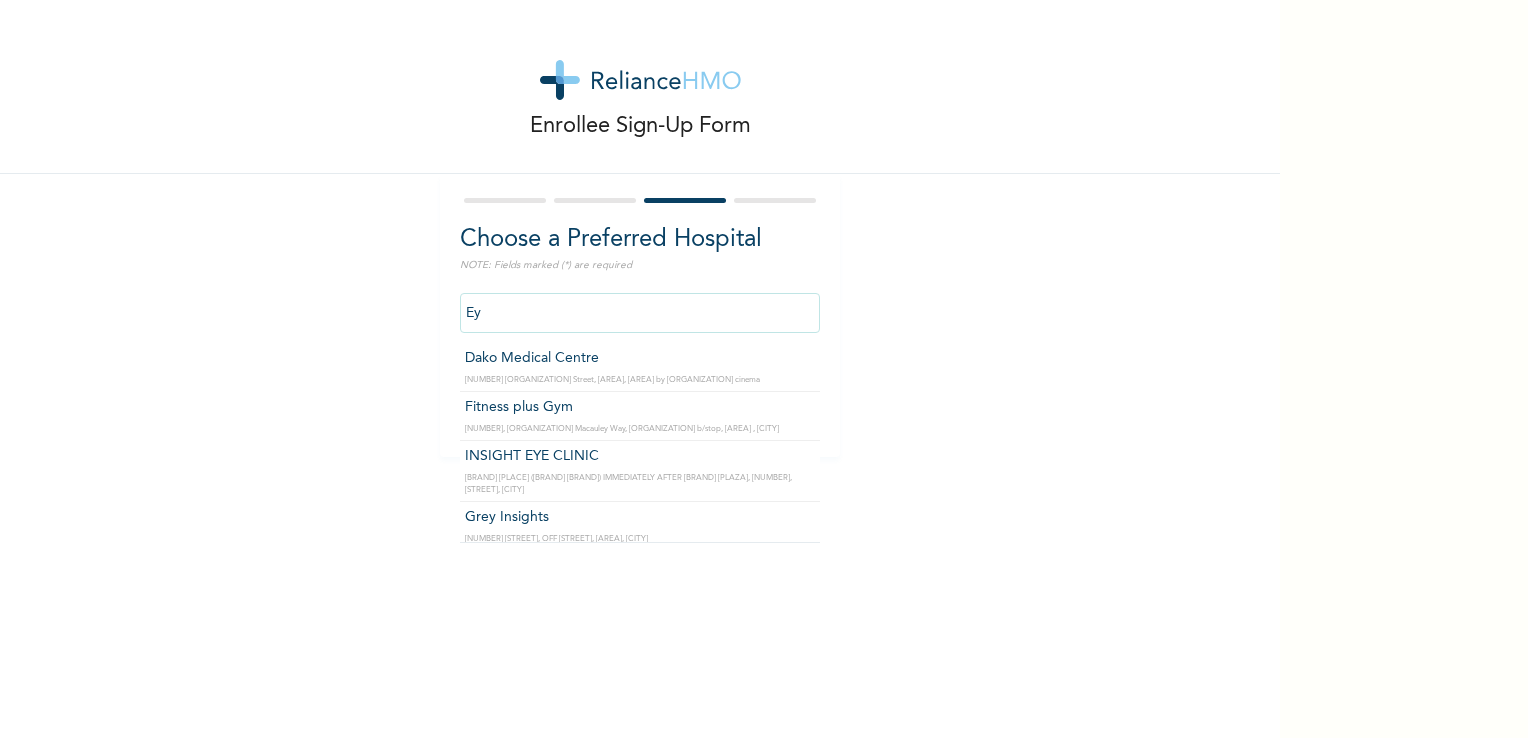 type on "E" 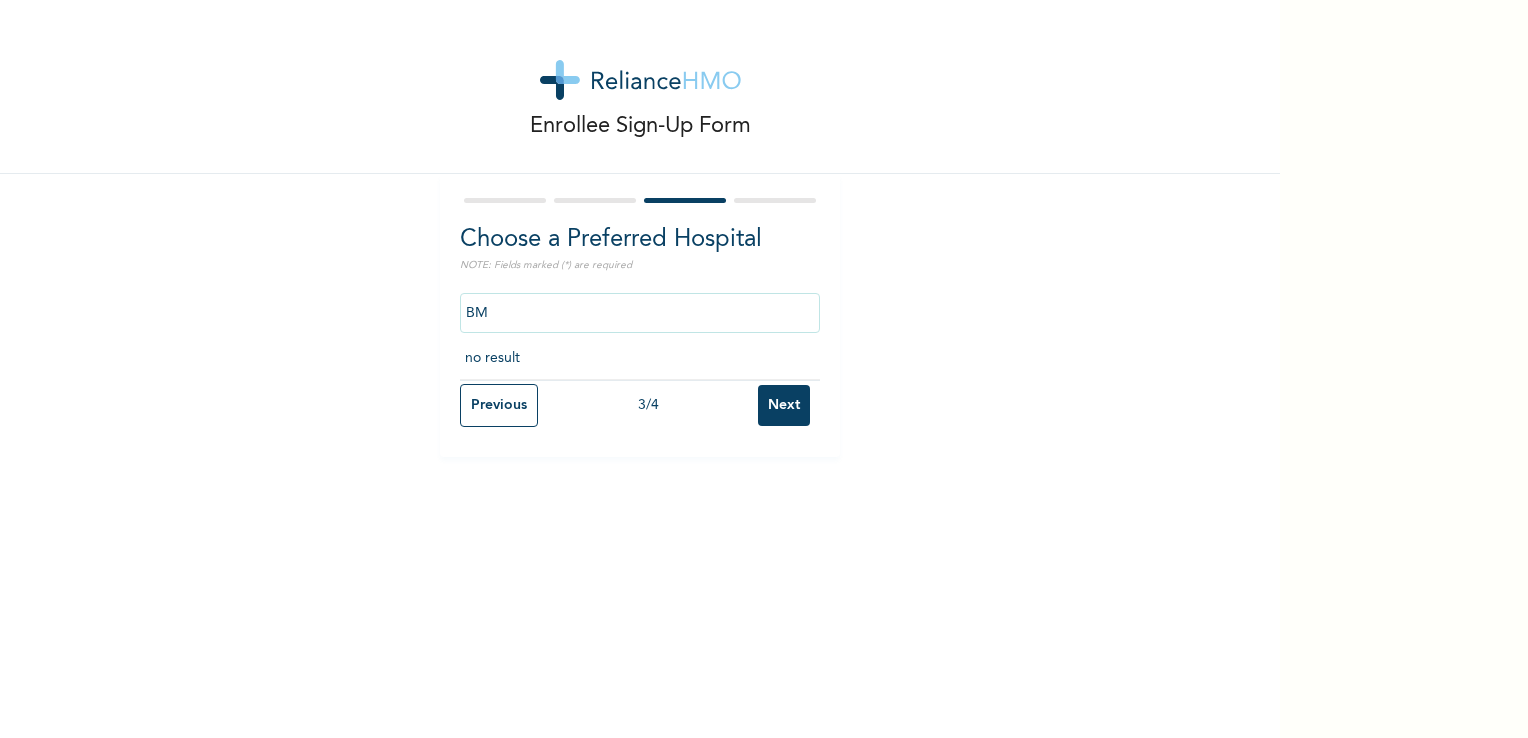 type on "B" 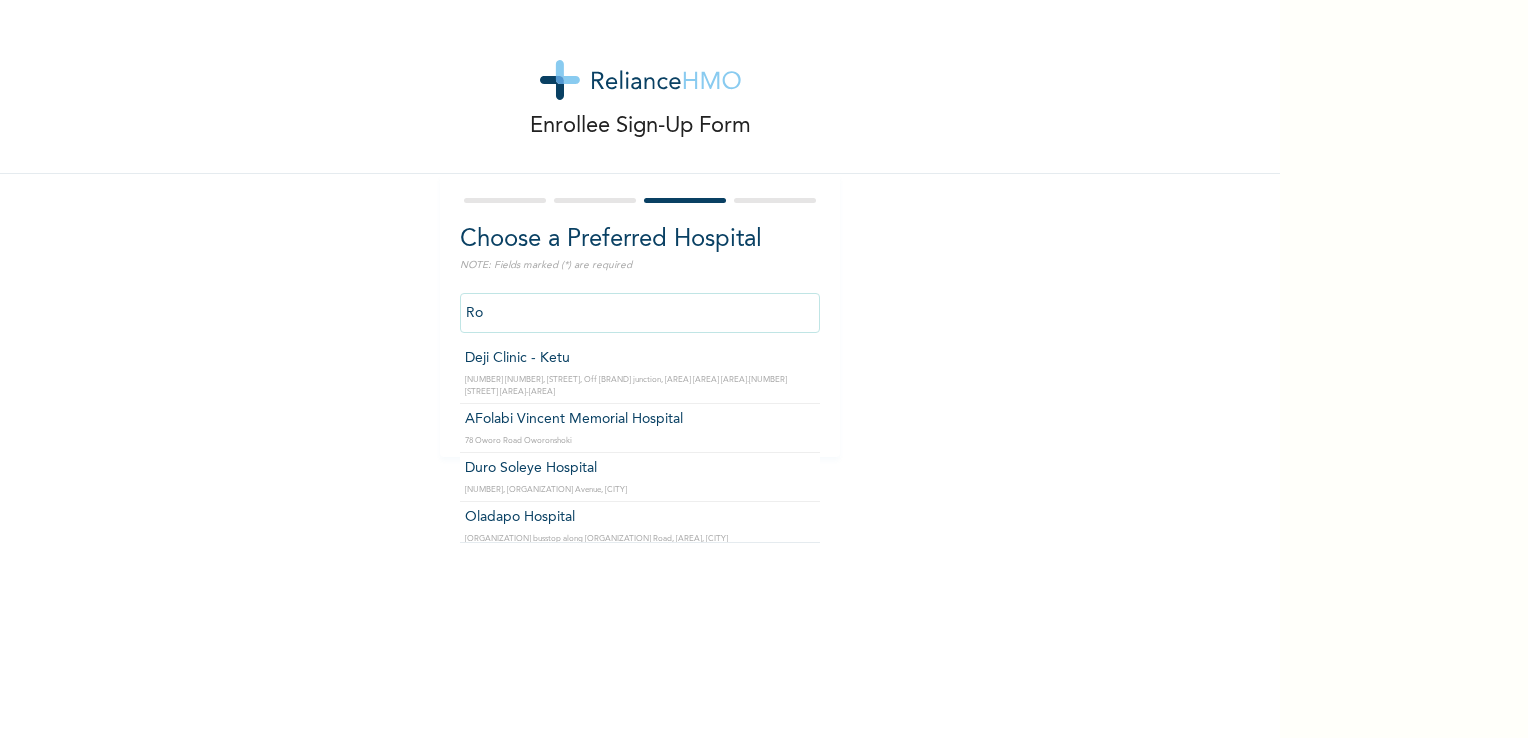 type on "R" 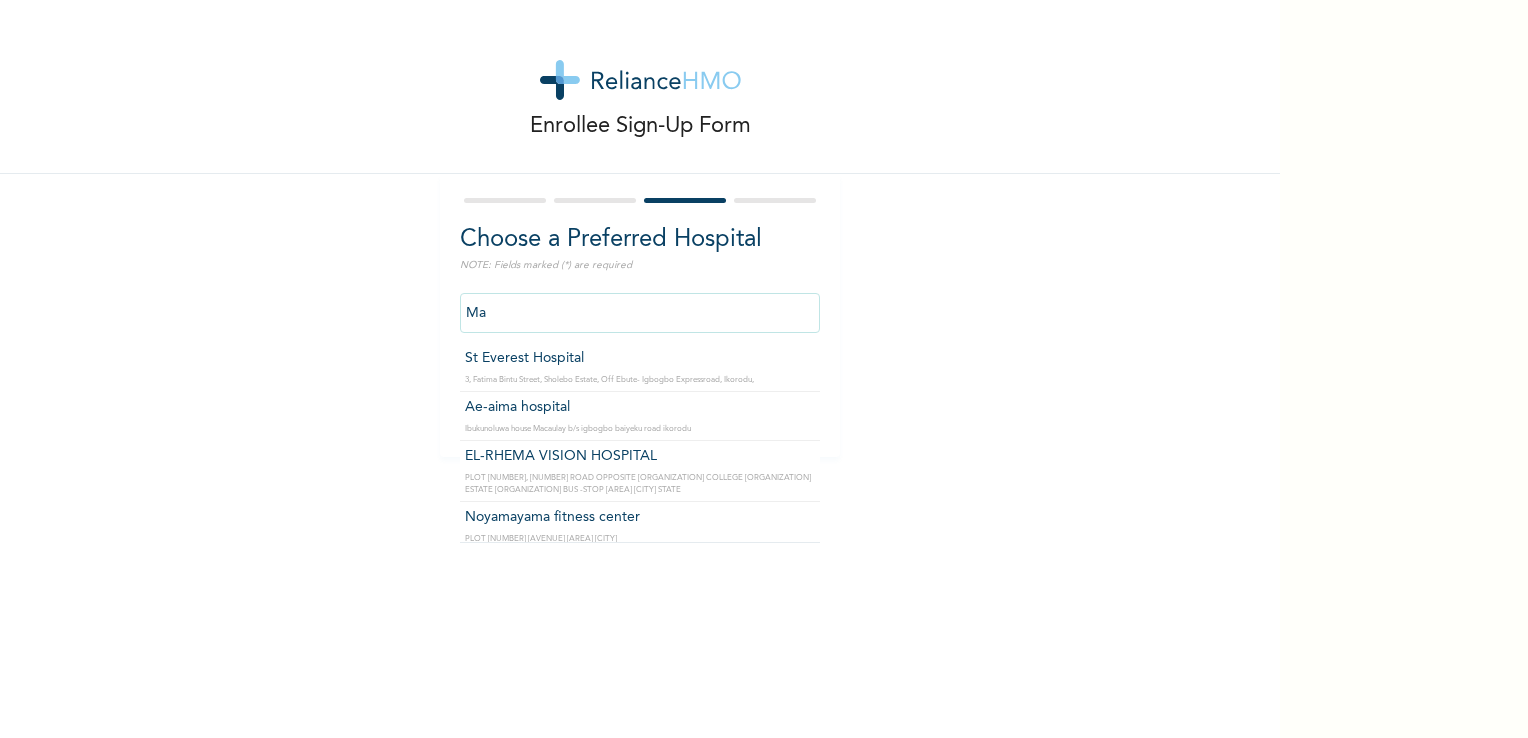 type on "M" 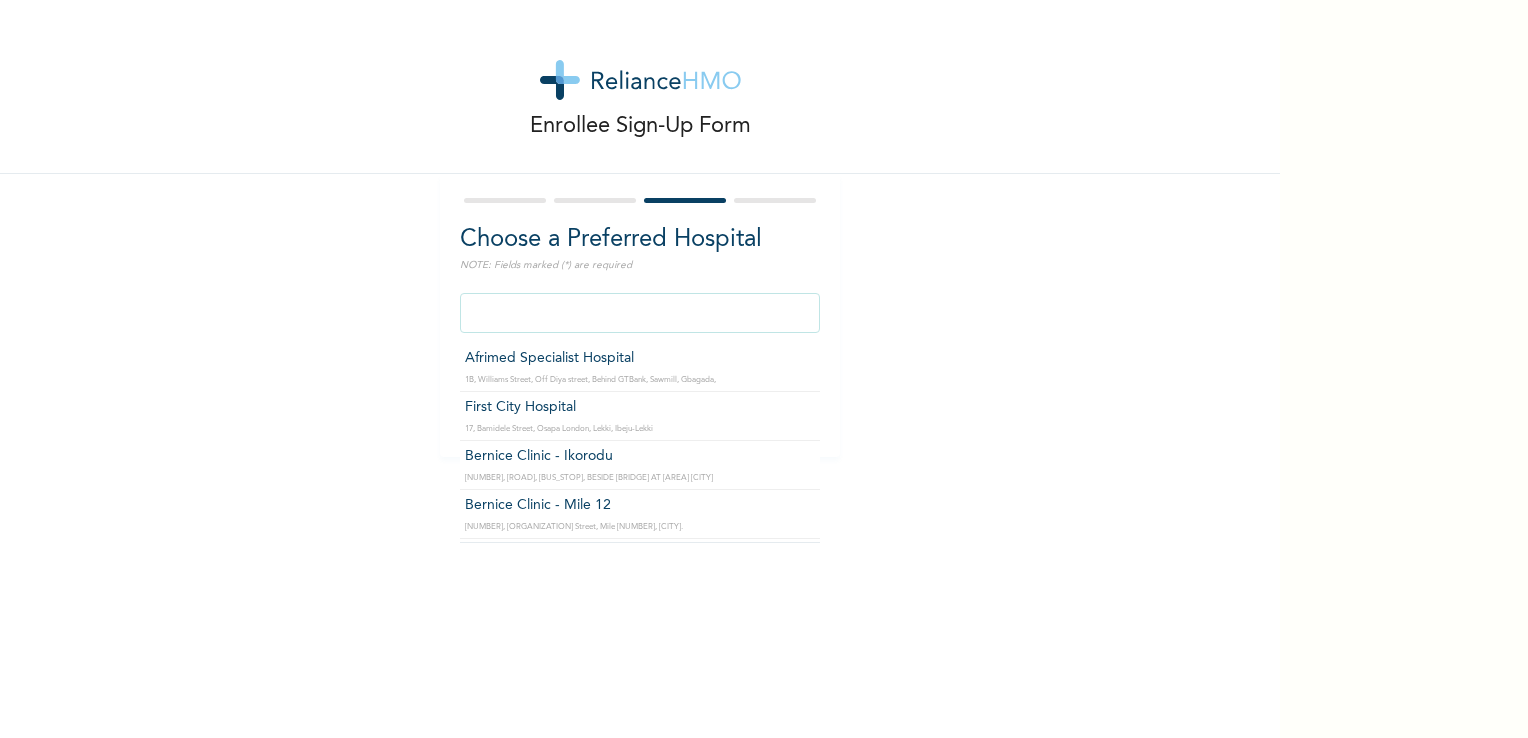 type on "o" 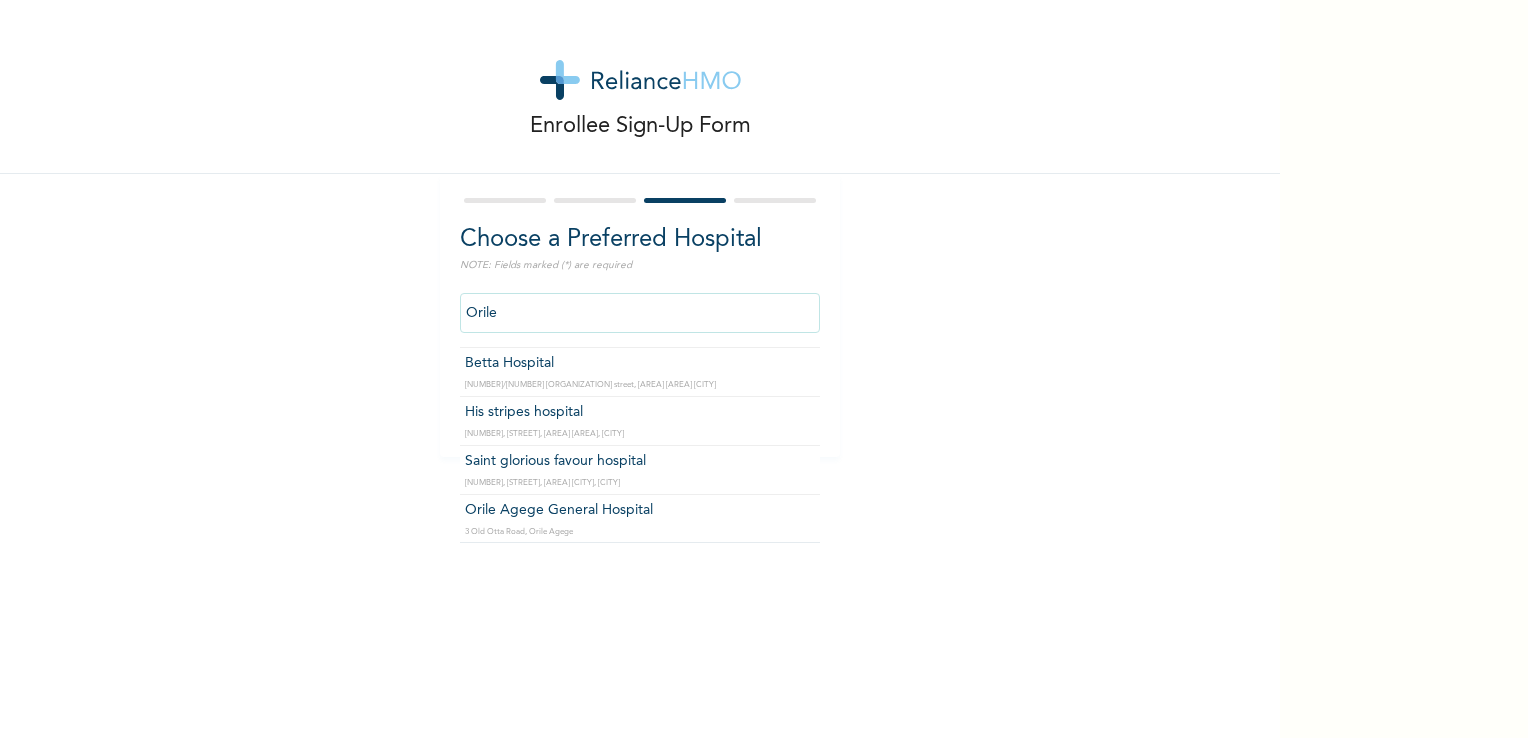 scroll, scrollTop: 0, scrollLeft: 0, axis: both 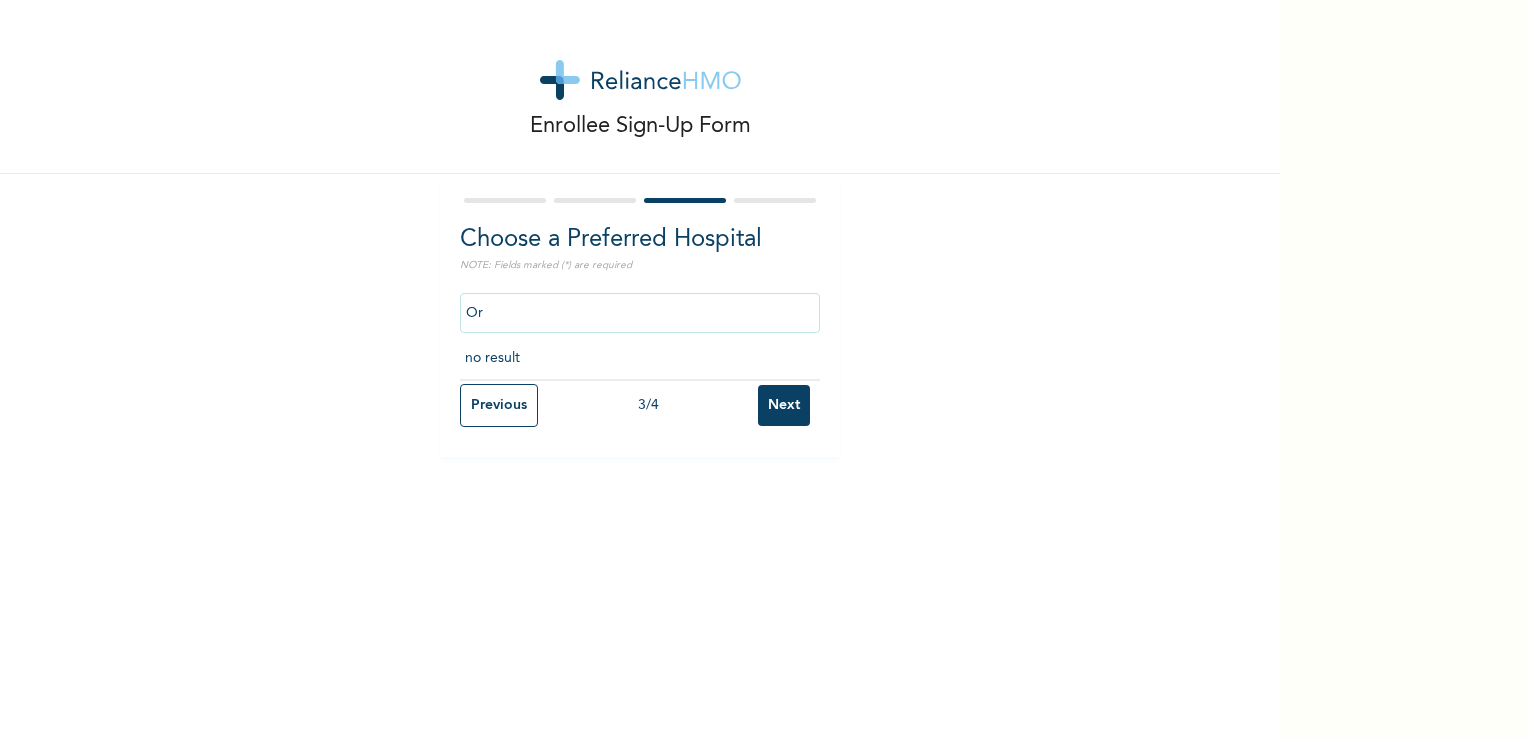type on "O" 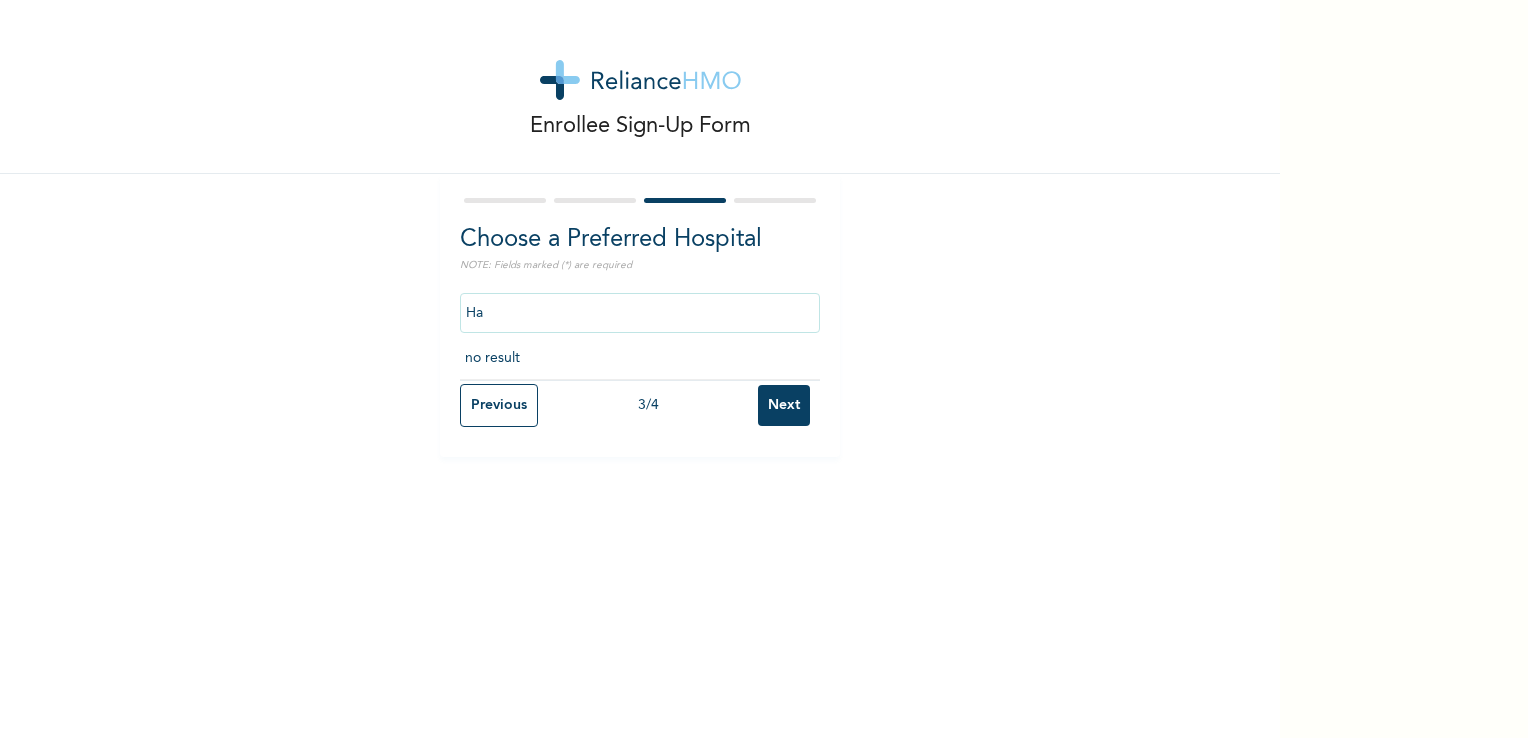 type on "H" 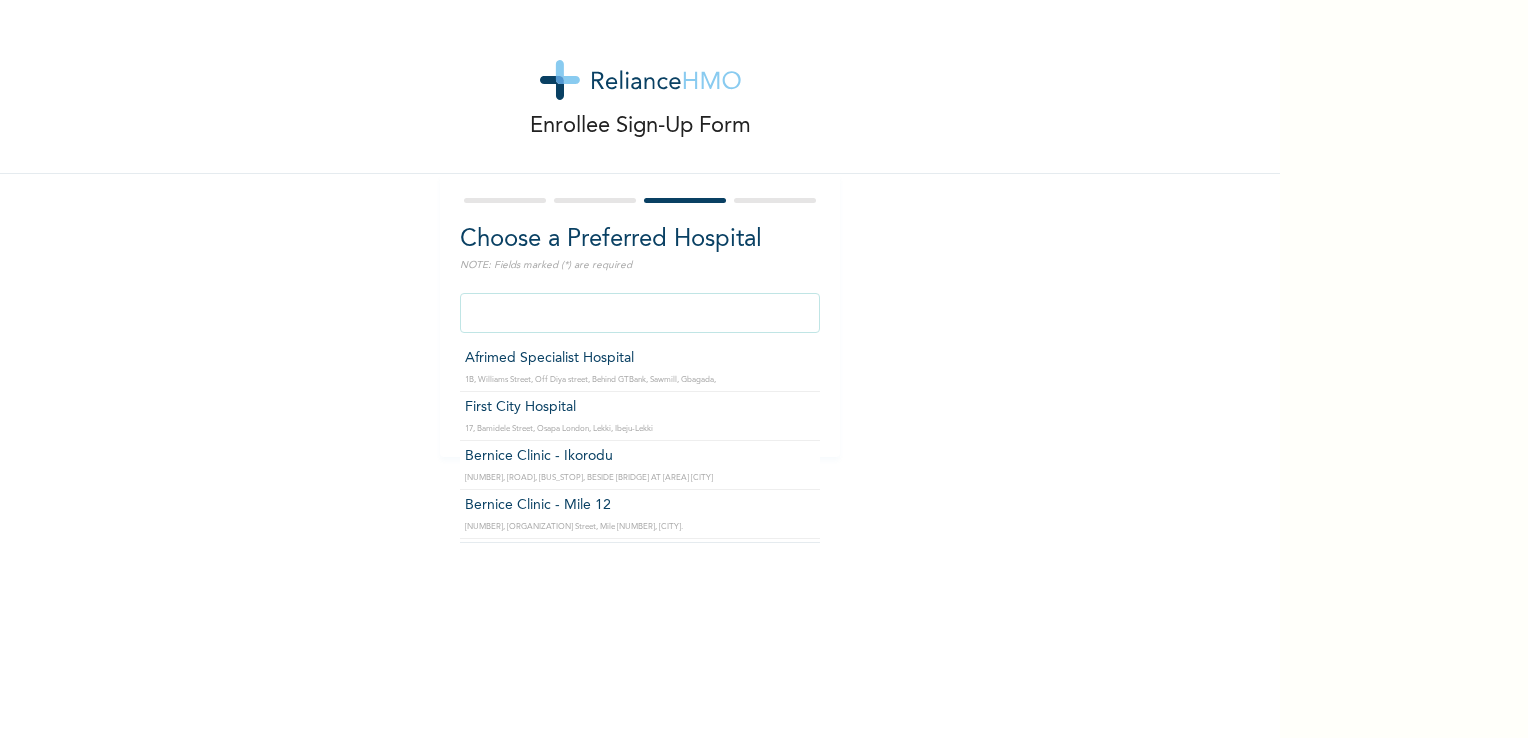 type on "m" 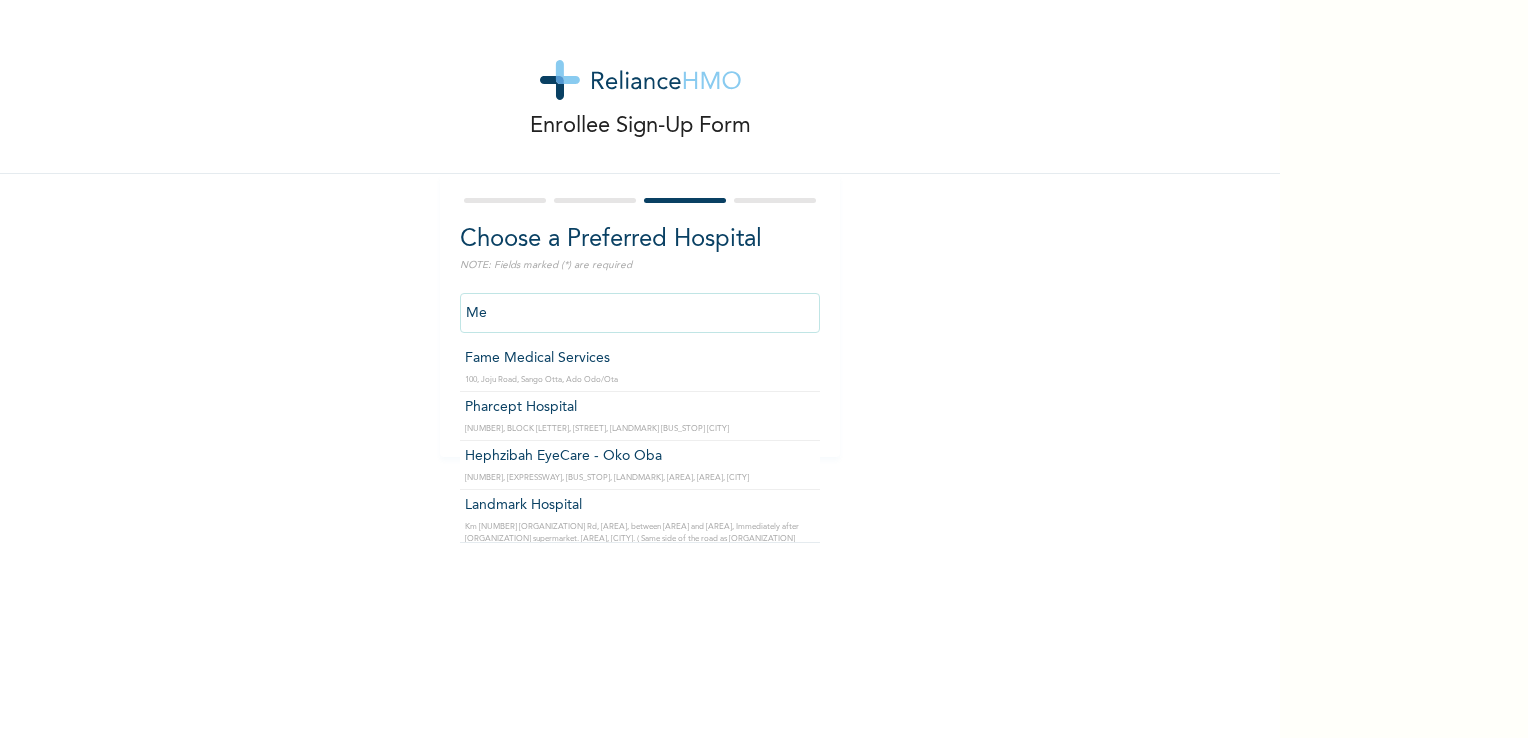 type on "M" 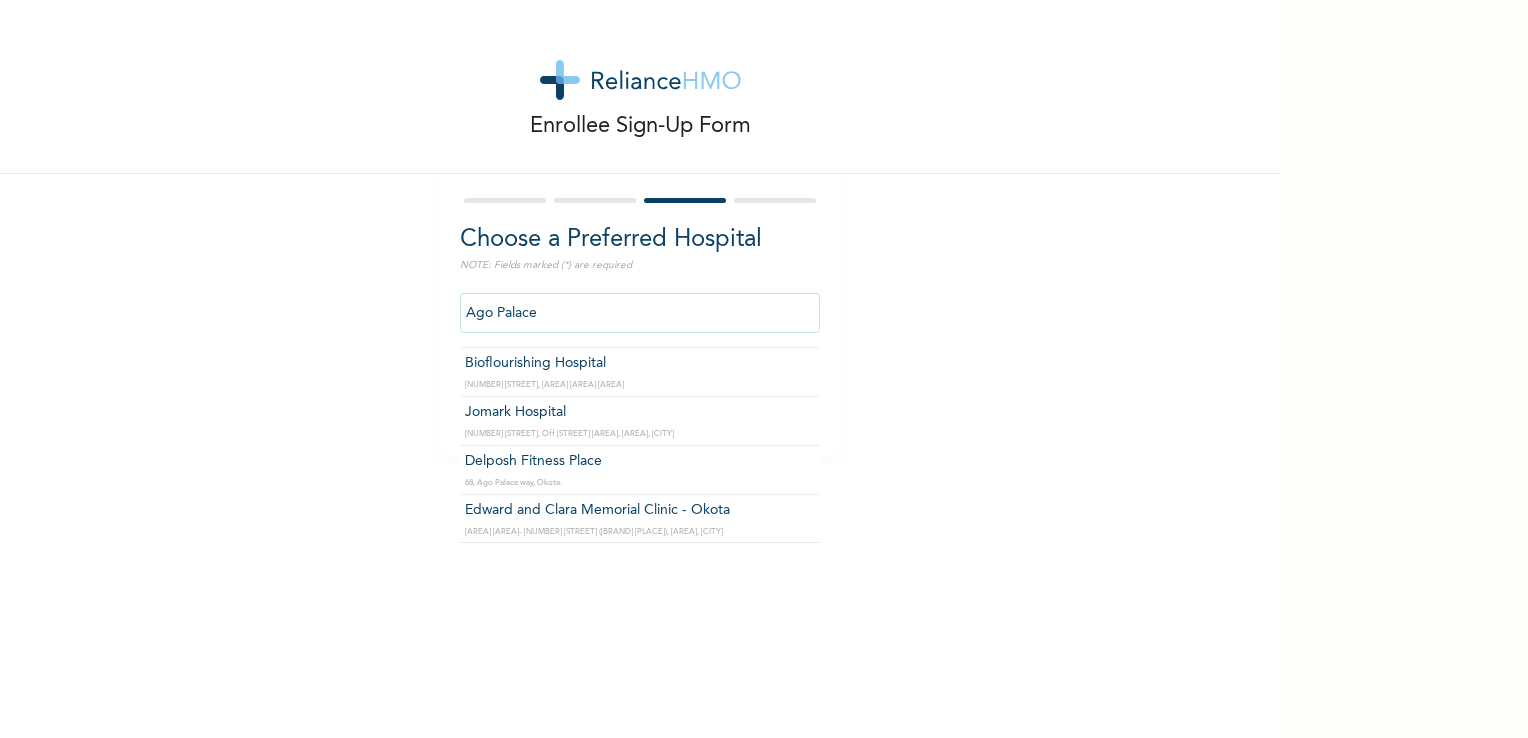 scroll, scrollTop: 0, scrollLeft: 0, axis: both 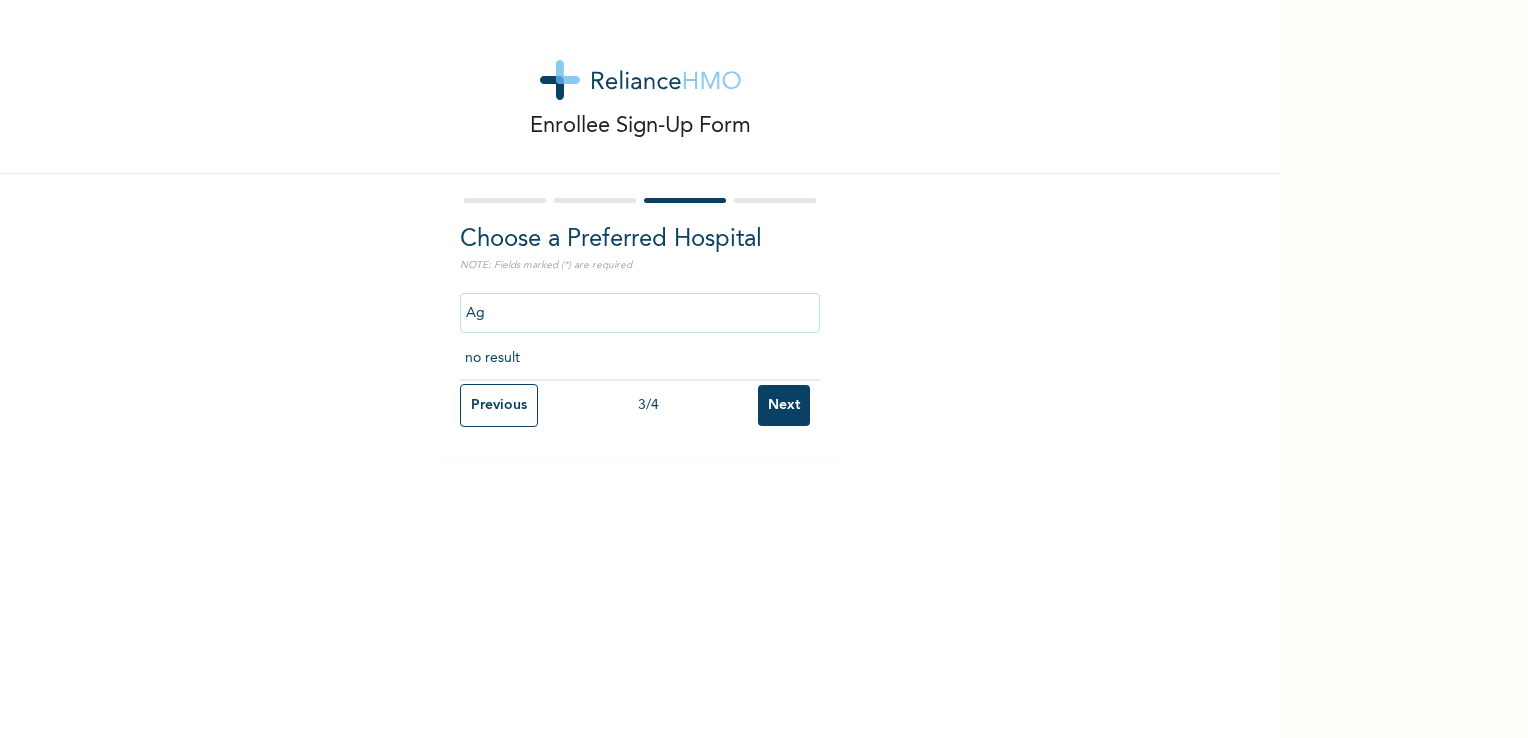 type on "A" 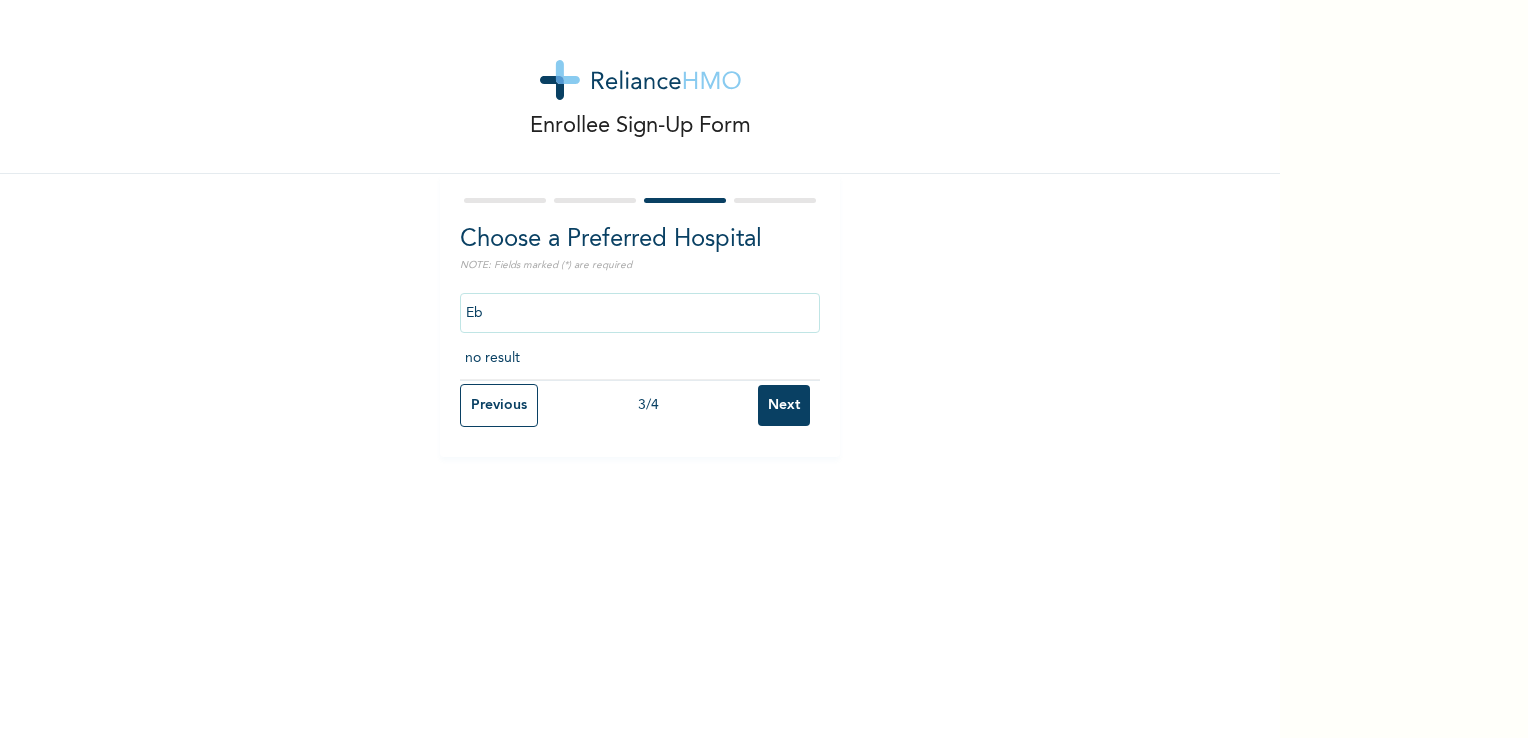 type on "E" 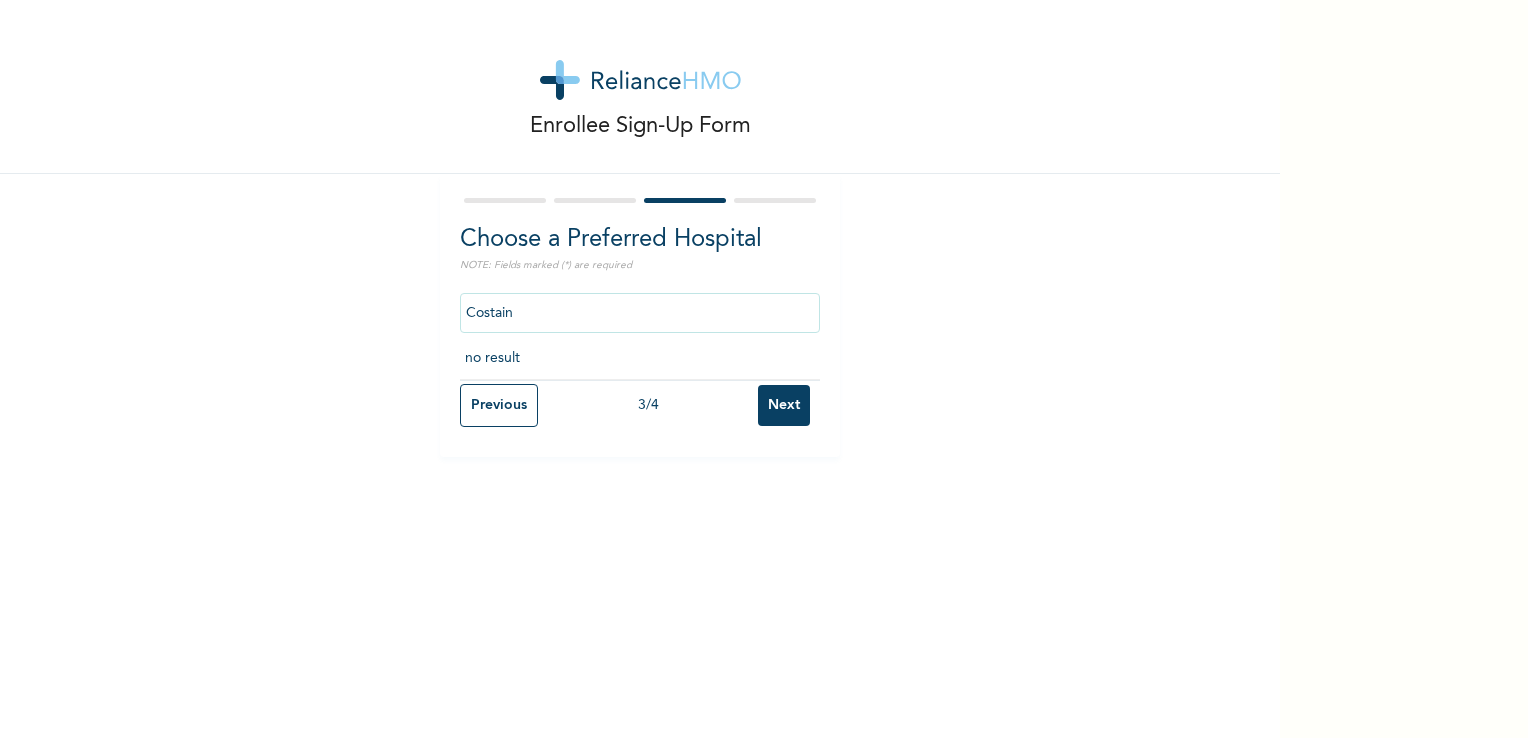 type on "Costain" 